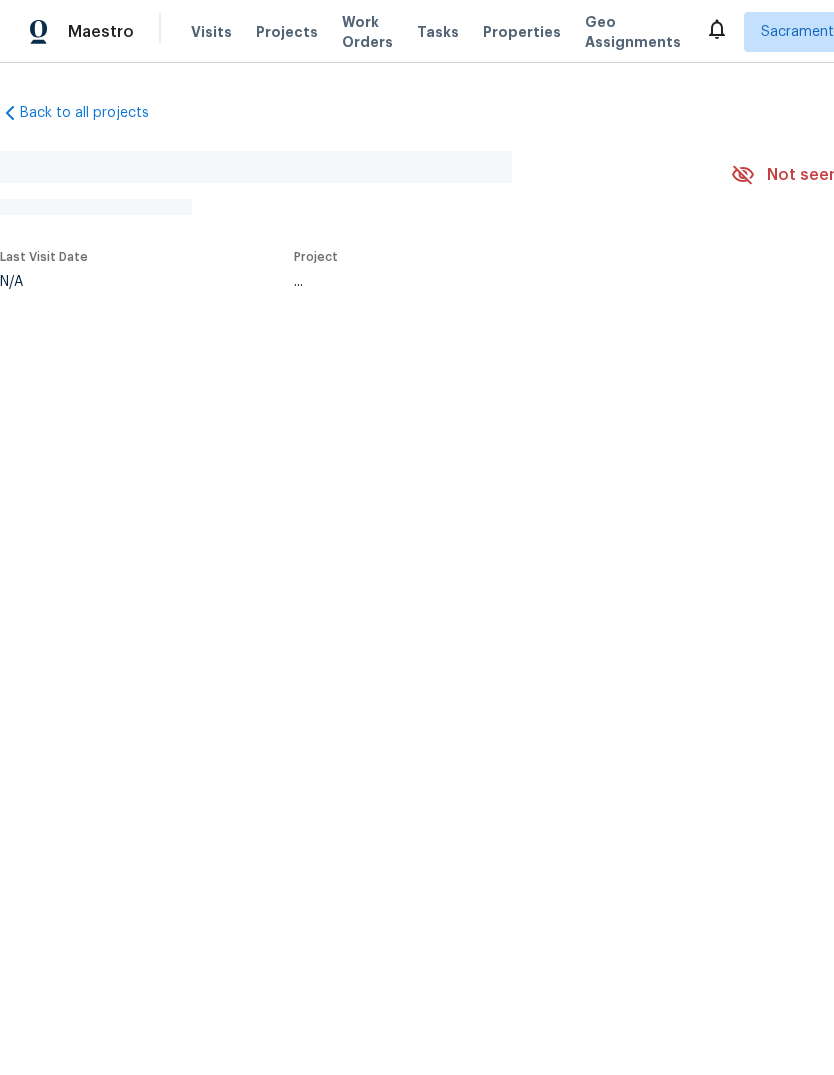 scroll, scrollTop: 0, scrollLeft: 0, axis: both 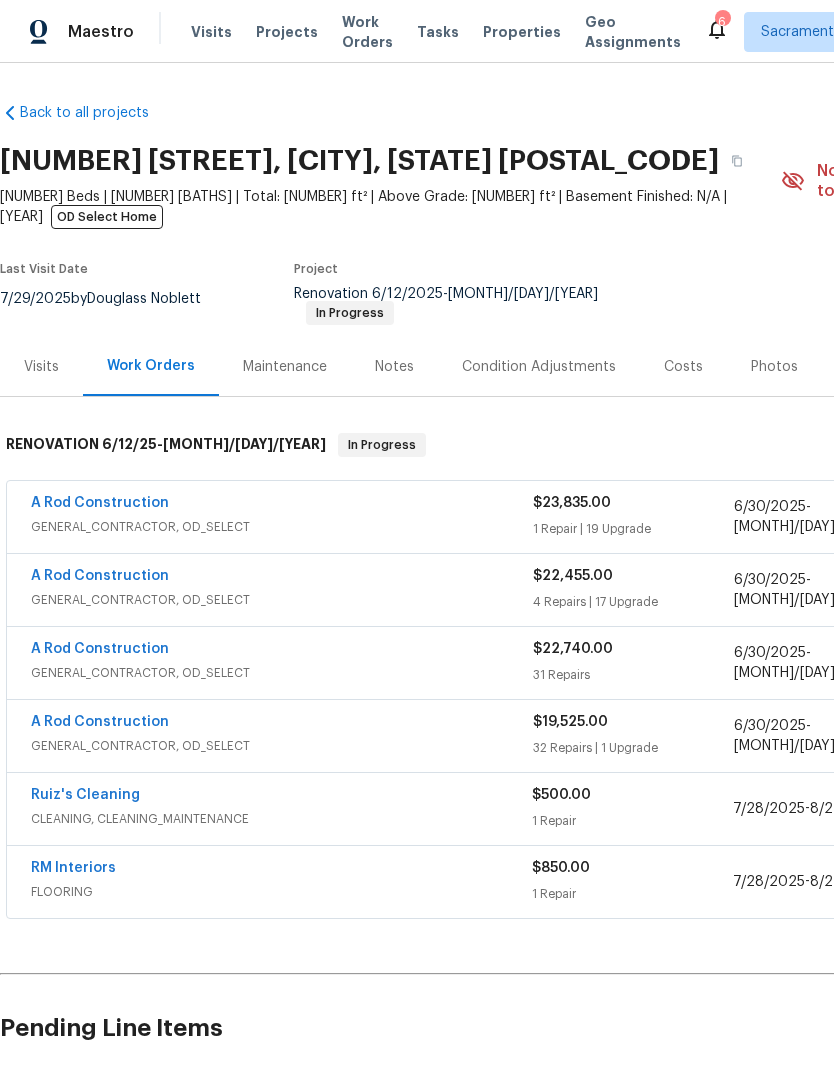 click on "RM Interiors" at bounding box center (73, 868) 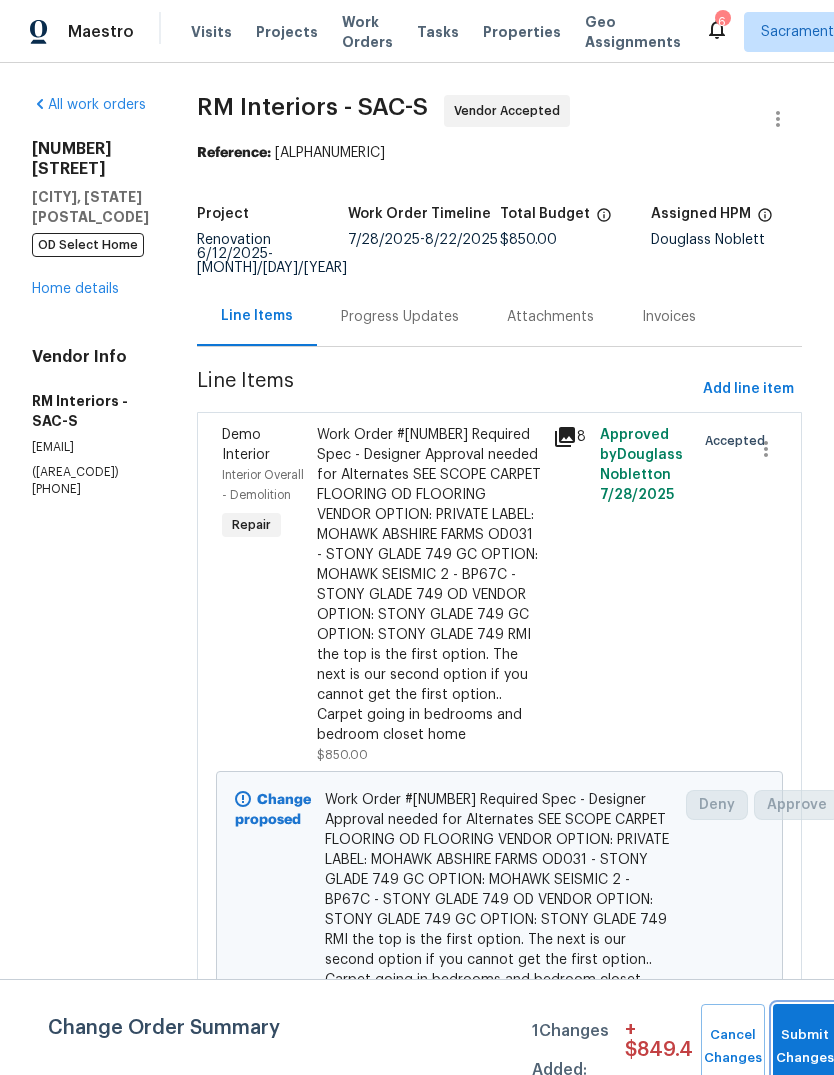 click on "Submit Changes" at bounding box center (805, 1047) 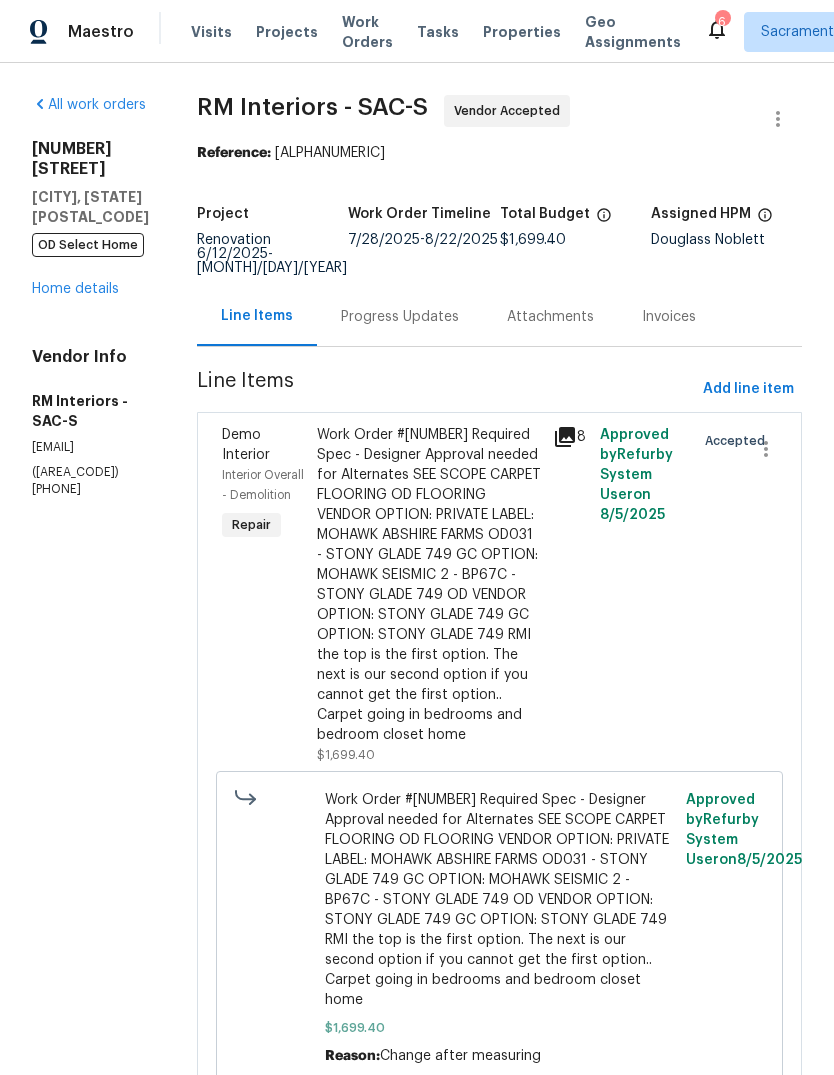 click on "6" at bounding box center (722, 22) 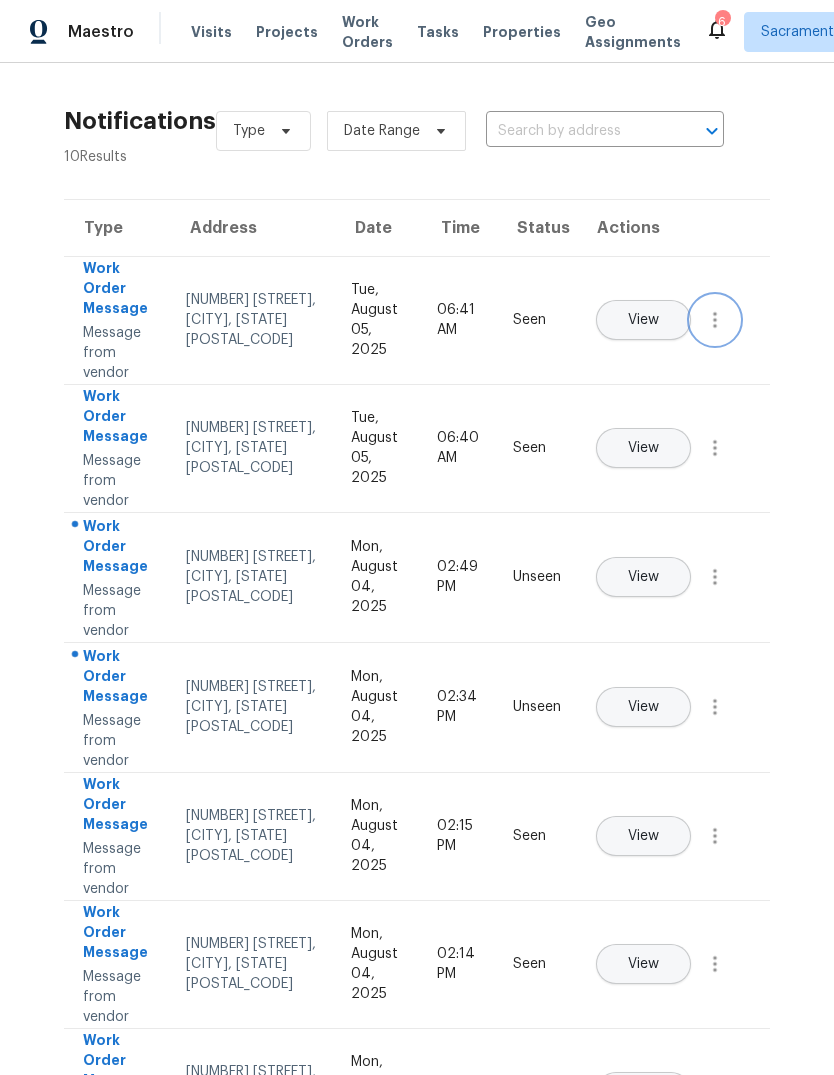 click 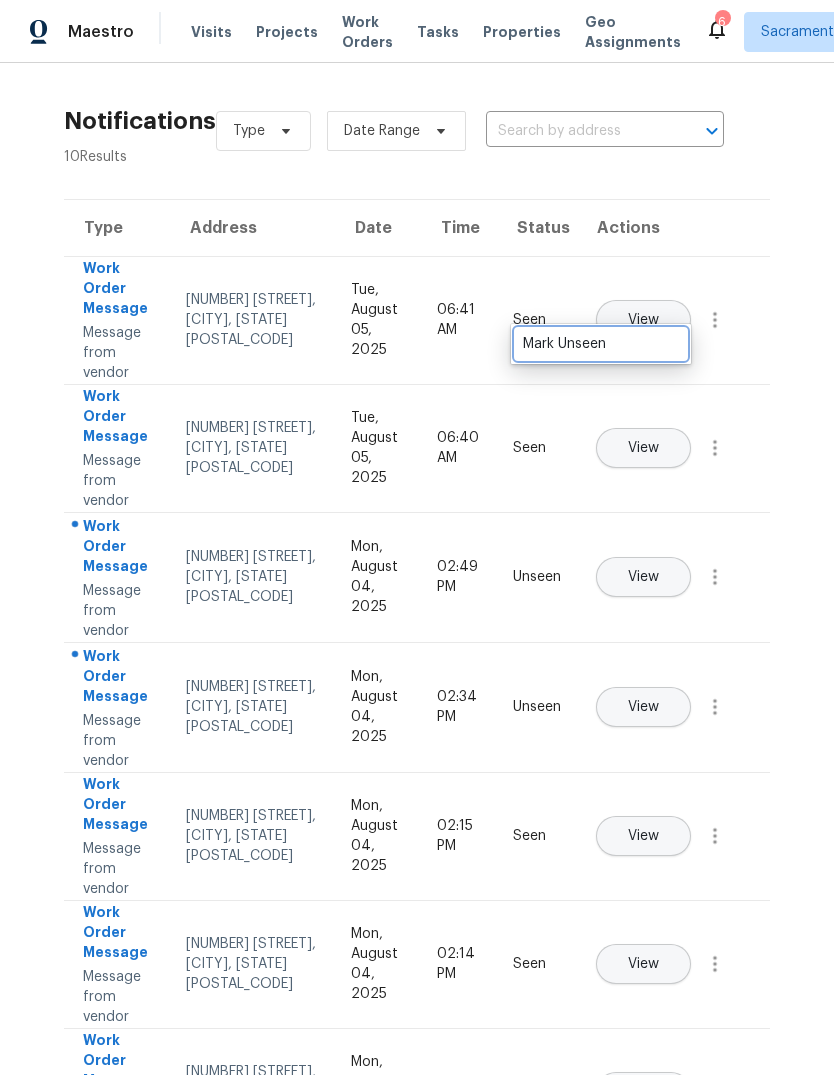 click on "Mark Unseen" at bounding box center (601, 344) 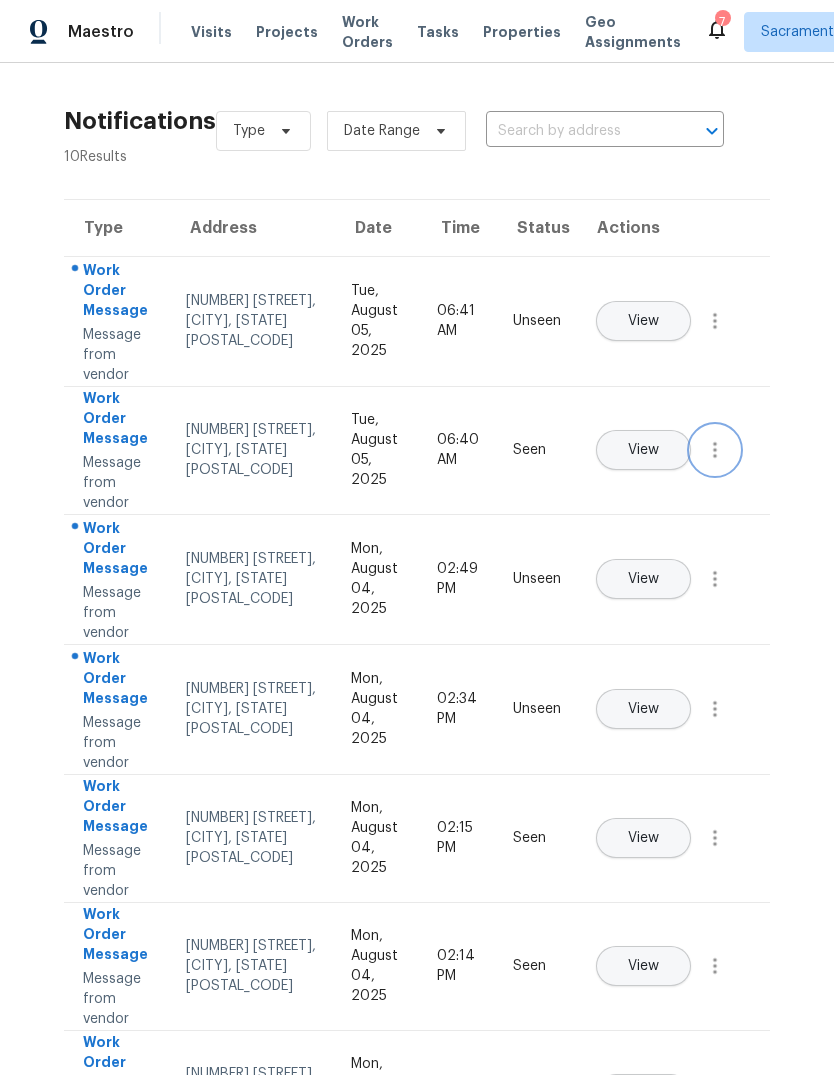 click 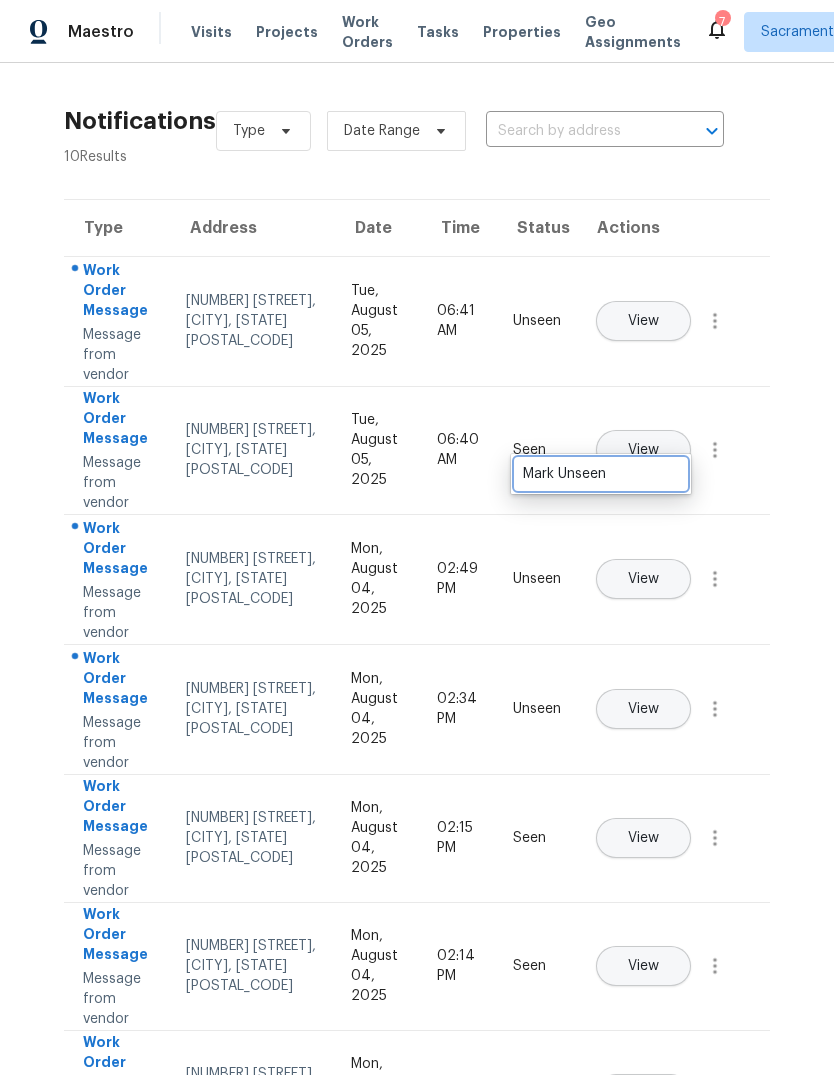 click on "Mark Unseen" at bounding box center (601, 474) 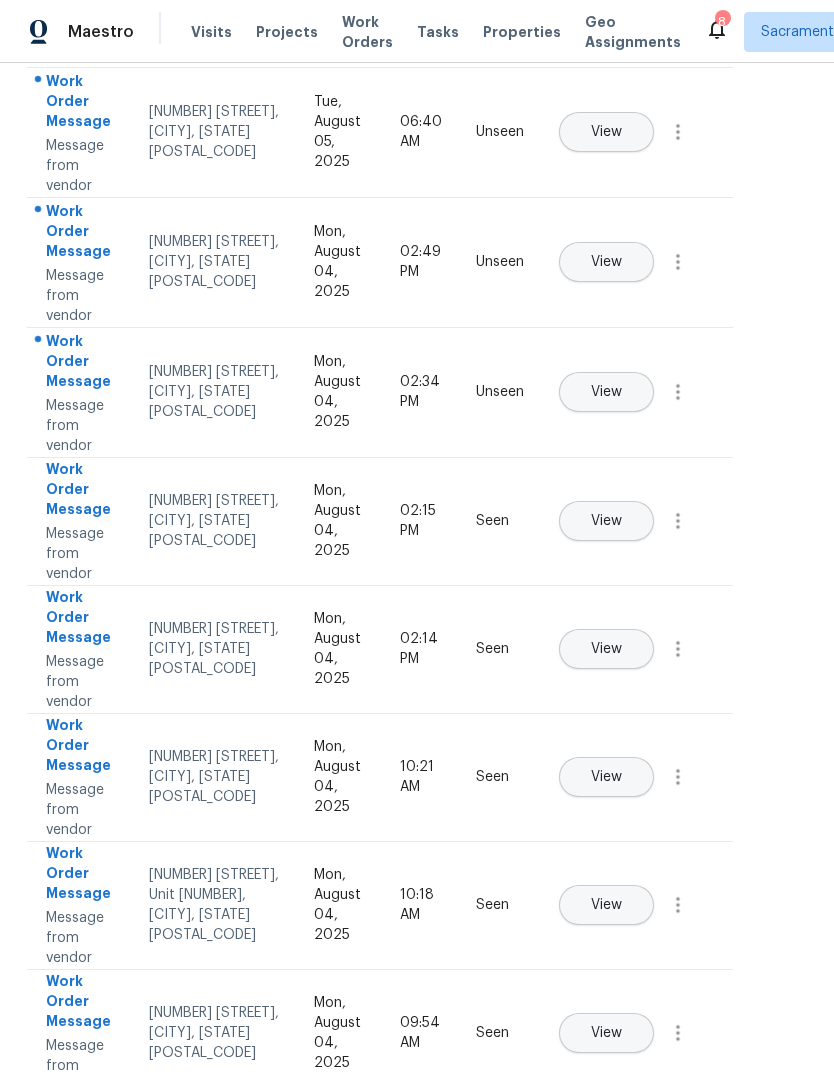 scroll, scrollTop: 326, scrollLeft: 35, axis: both 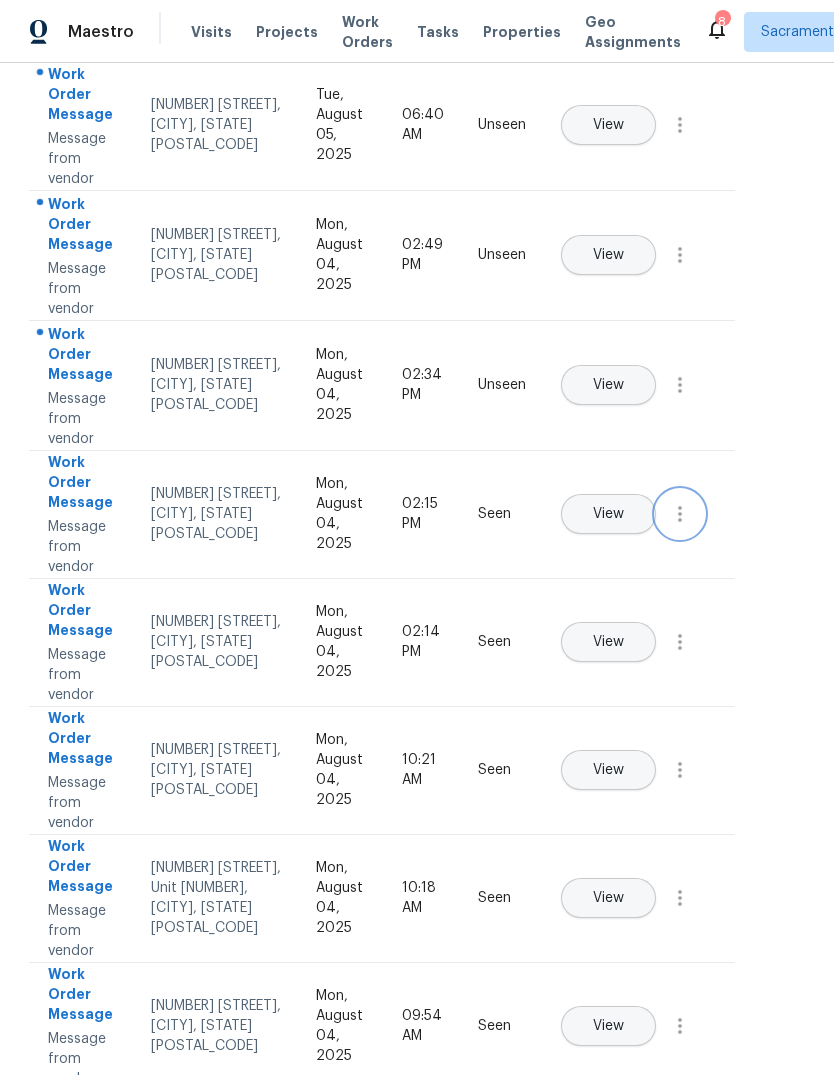click 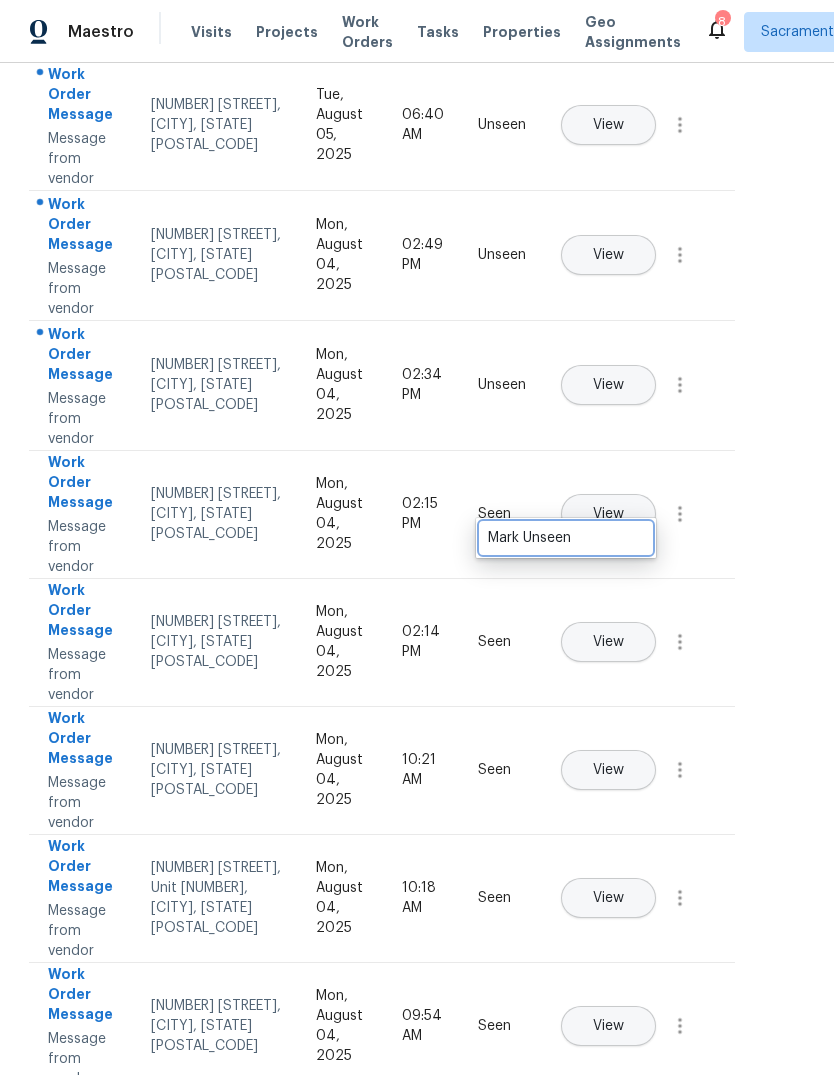 click on "Mark Unseen" at bounding box center [566, 538] 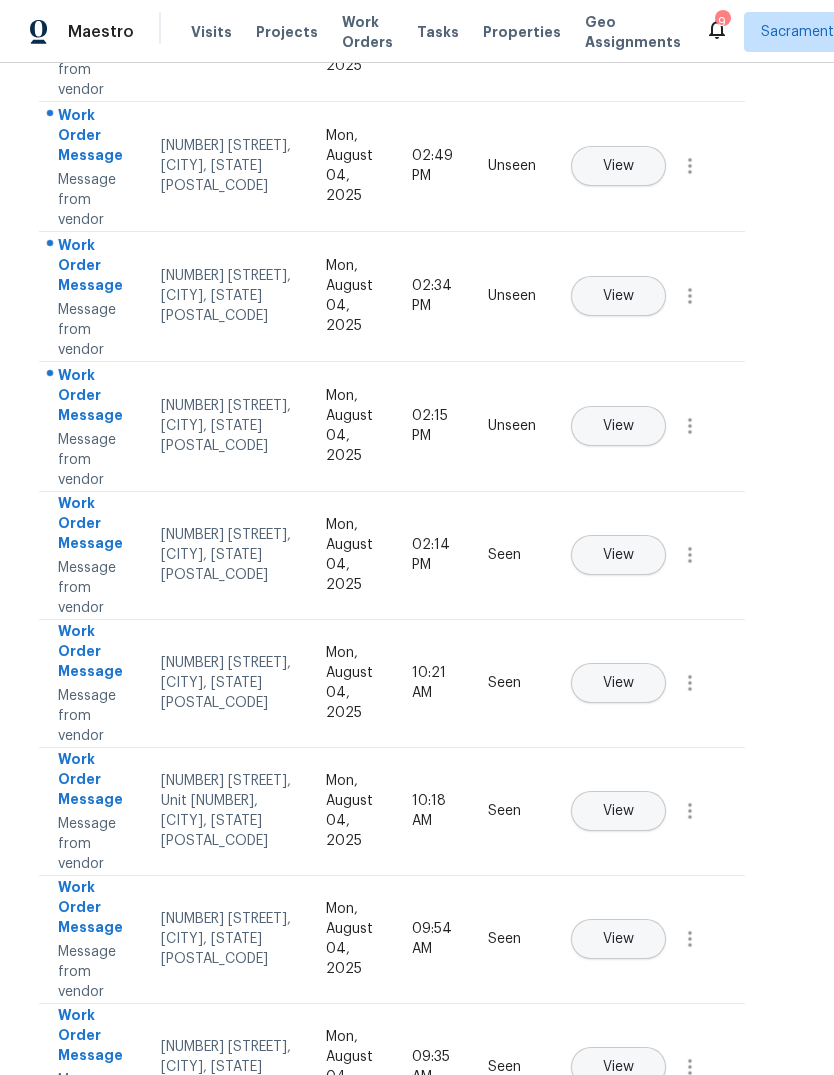 scroll, scrollTop: 413, scrollLeft: 25, axis: both 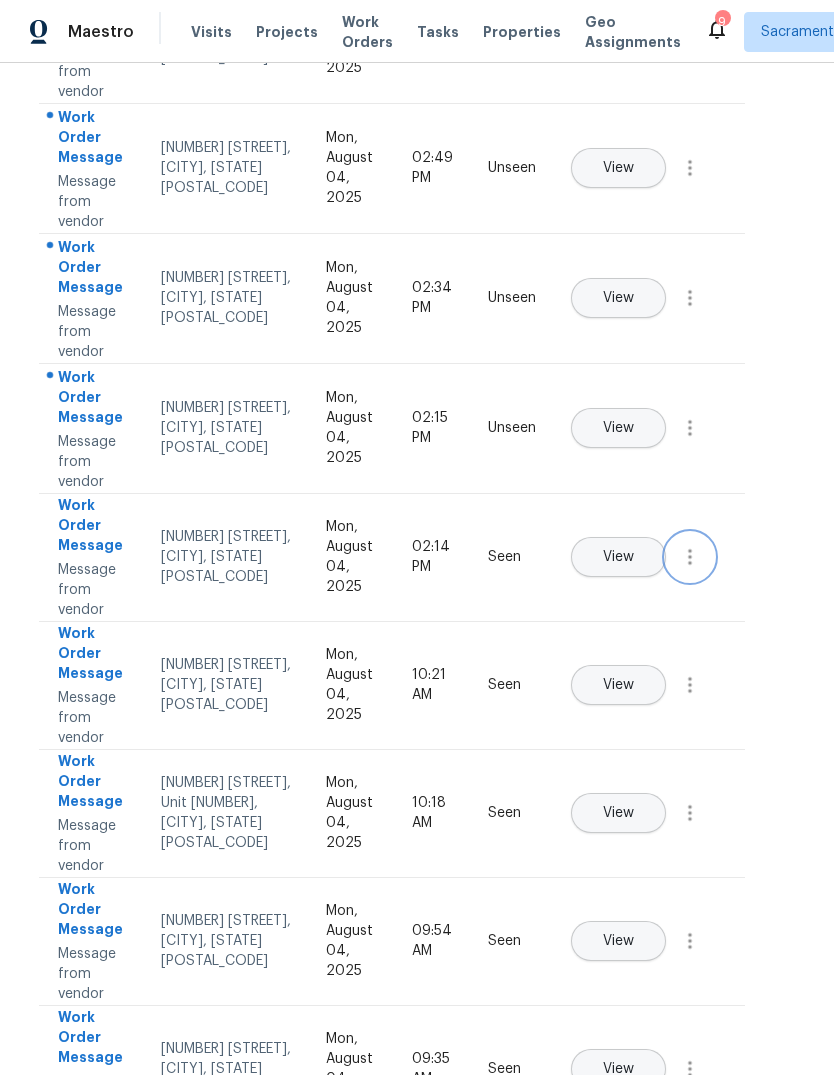 click 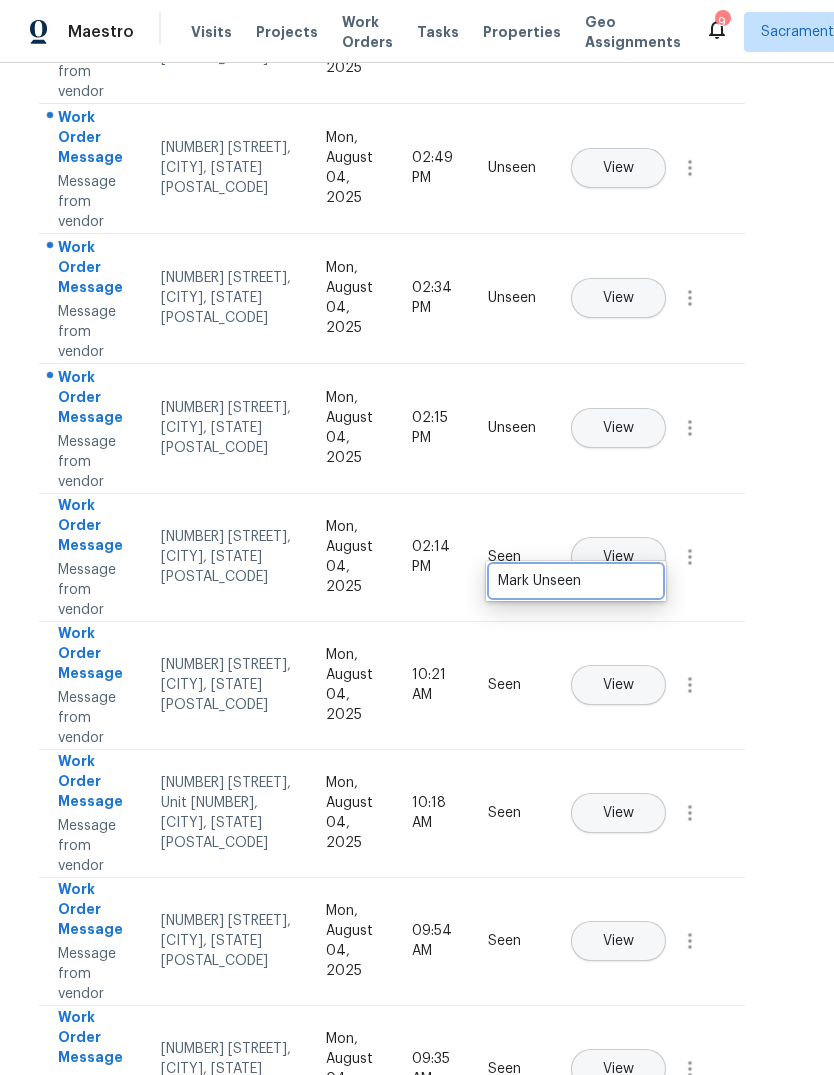 click on "Mark Unseen" at bounding box center (576, 581) 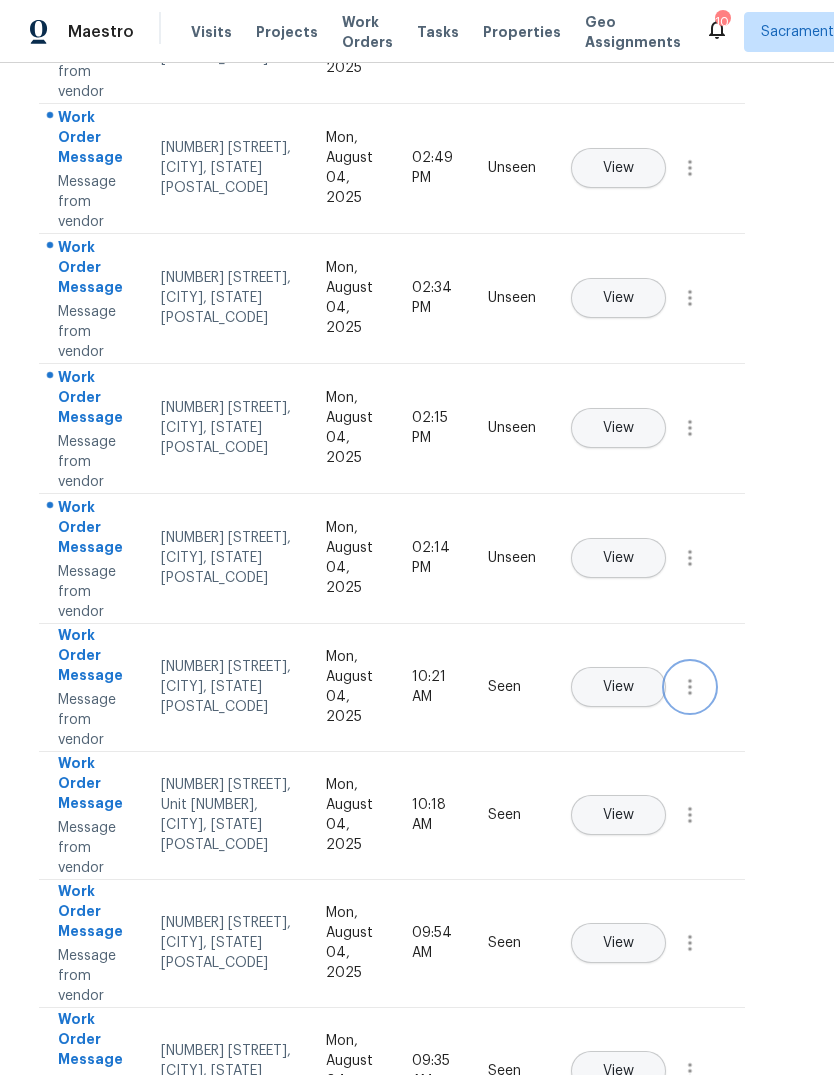 click 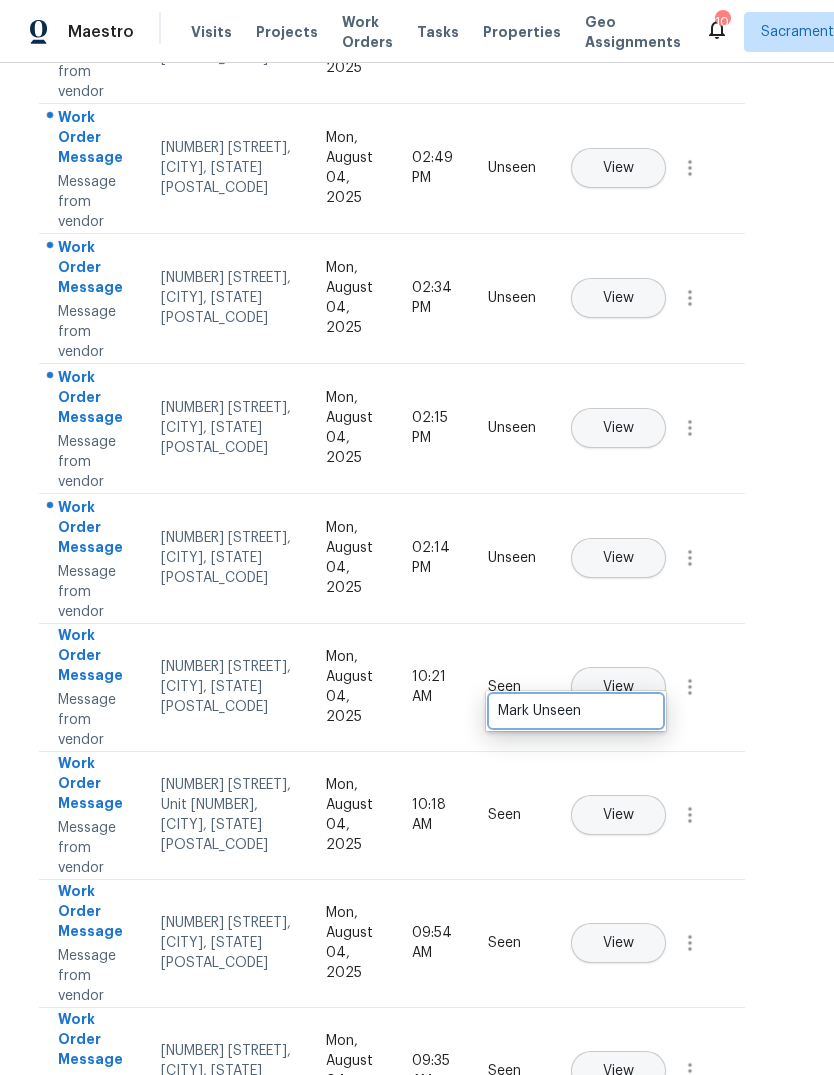 click on "Mark Unseen" at bounding box center [576, 711] 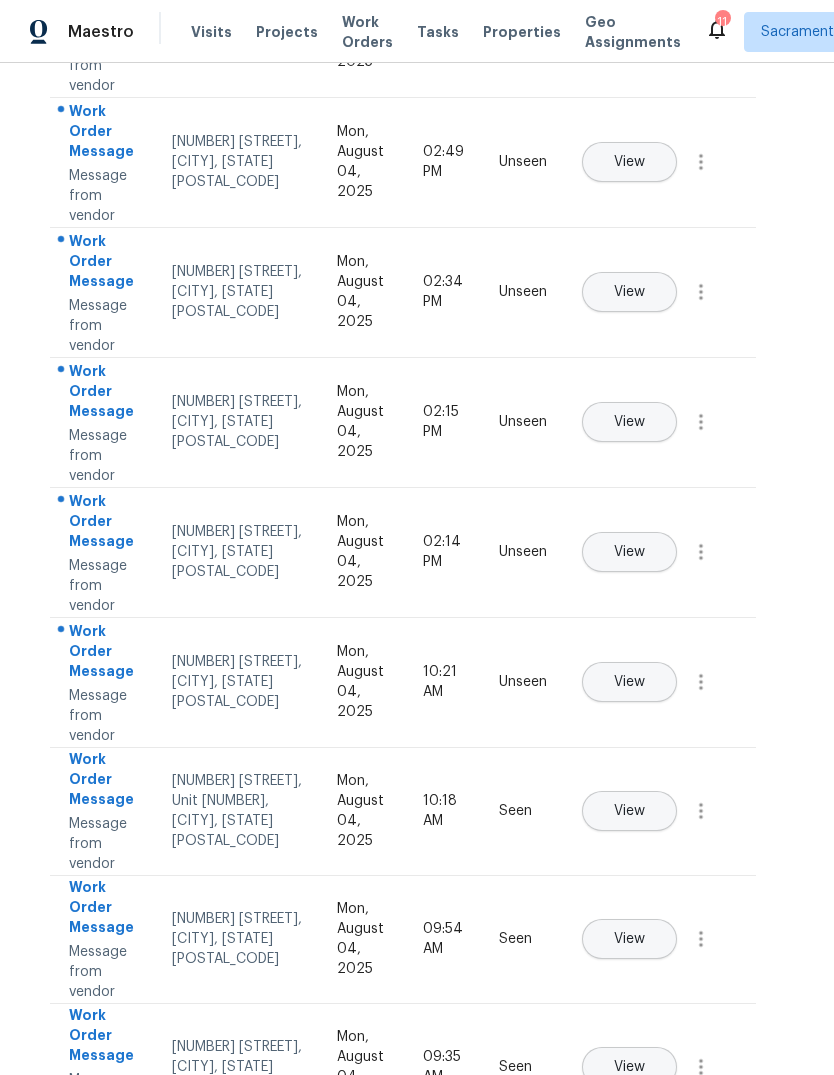 scroll, scrollTop: 417, scrollLeft: 9, axis: both 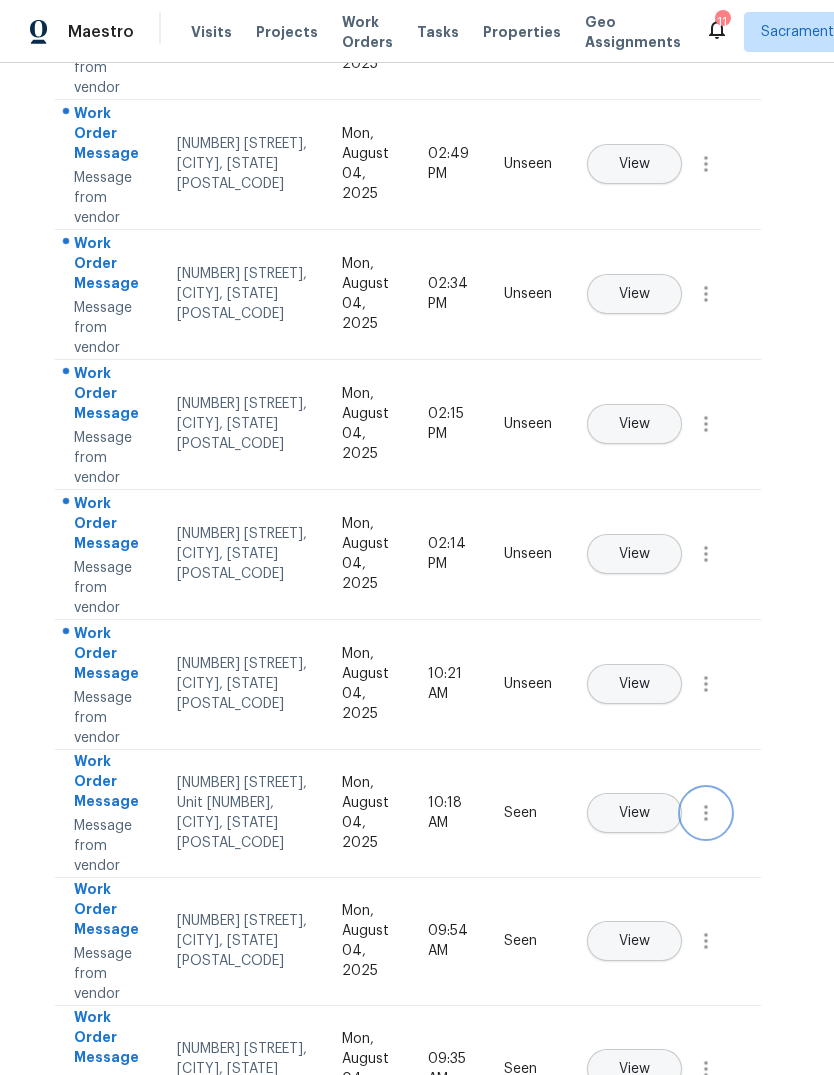 click 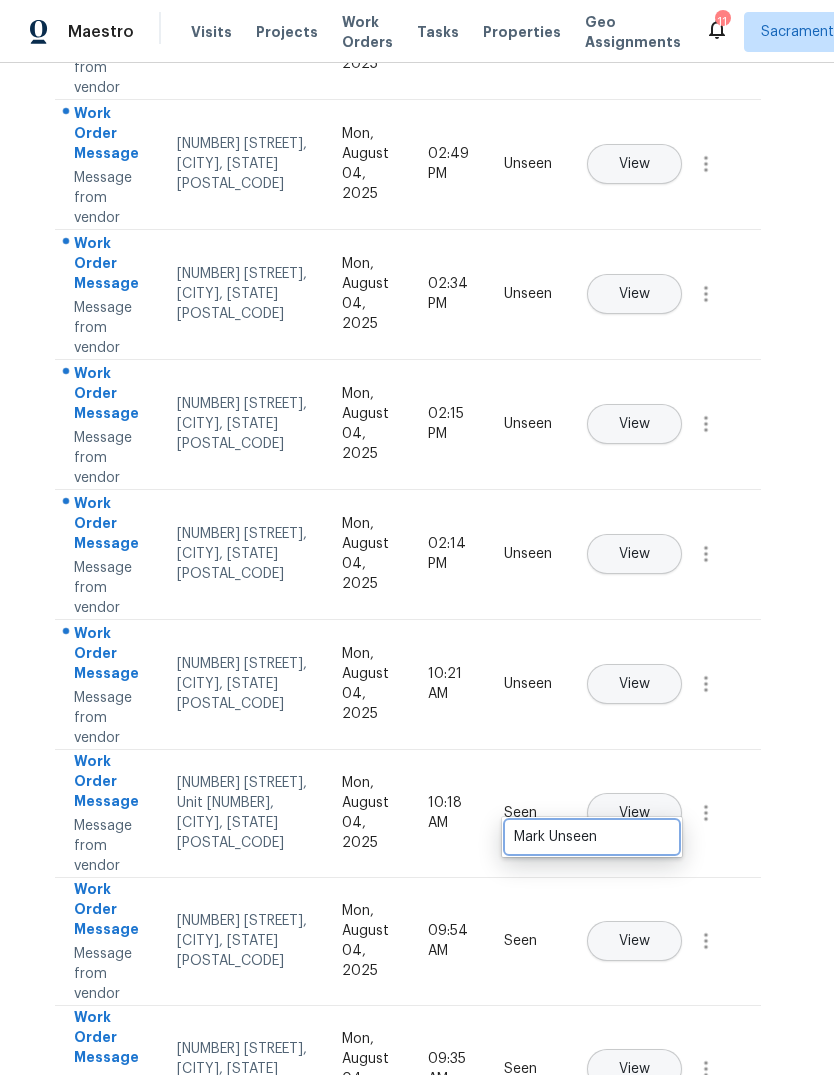 click on "Mark Unseen" at bounding box center [592, 837] 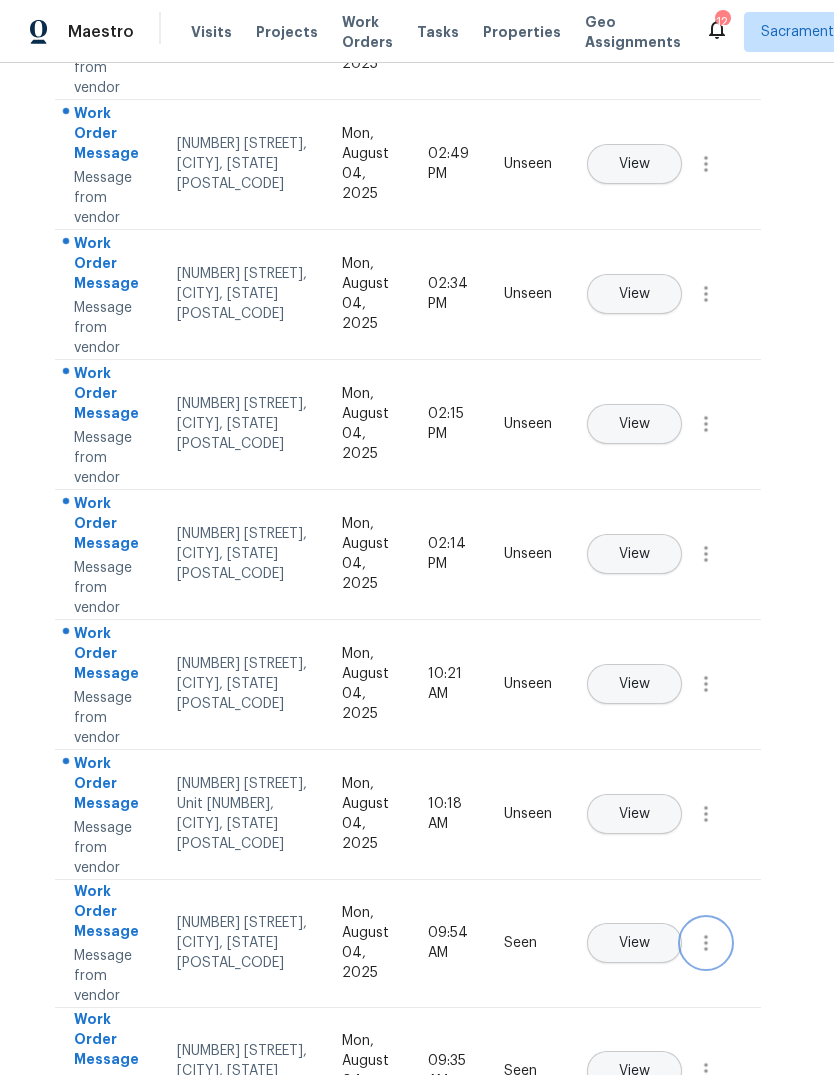 click 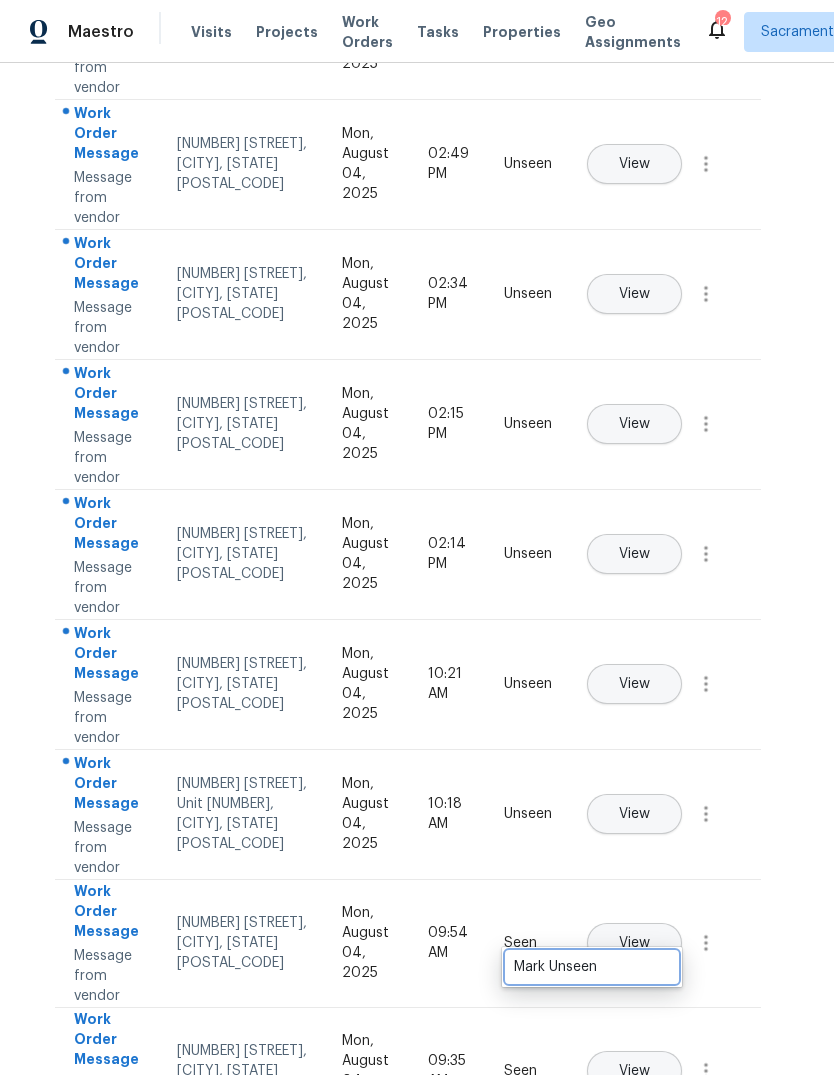 click on "Mark Unseen" at bounding box center [592, 967] 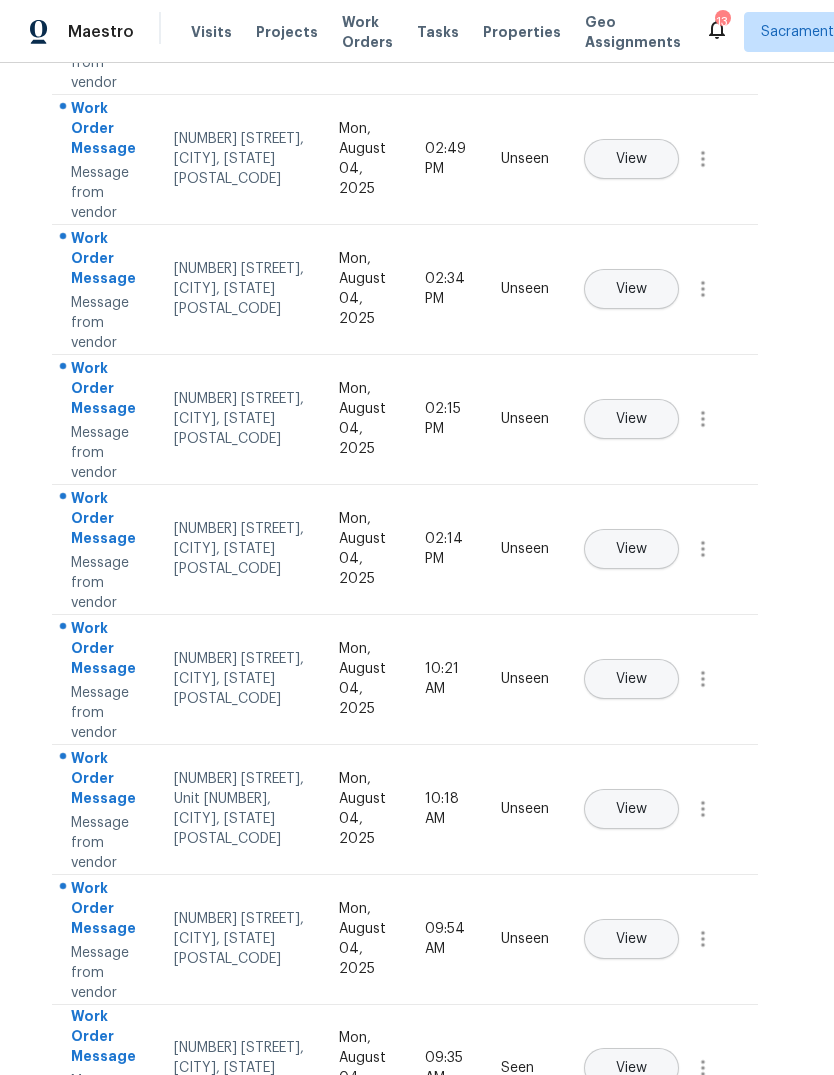 scroll, scrollTop: 421, scrollLeft: 12, axis: both 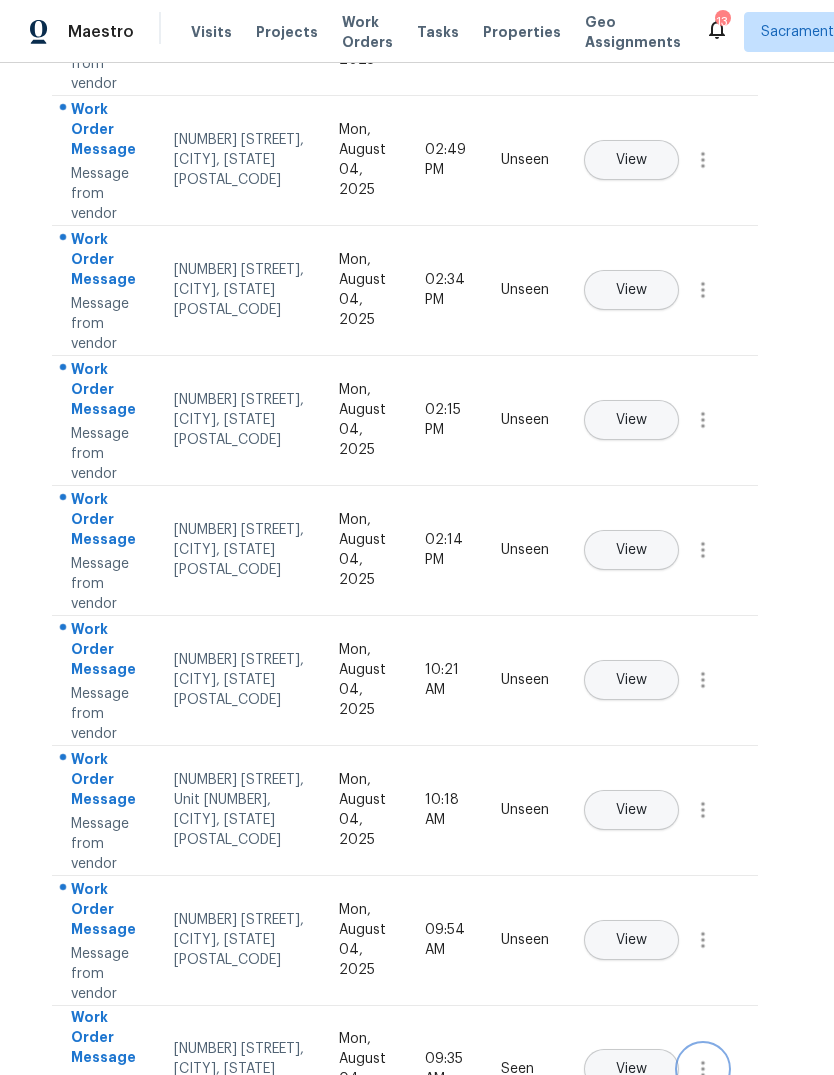click at bounding box center [703, 1069] 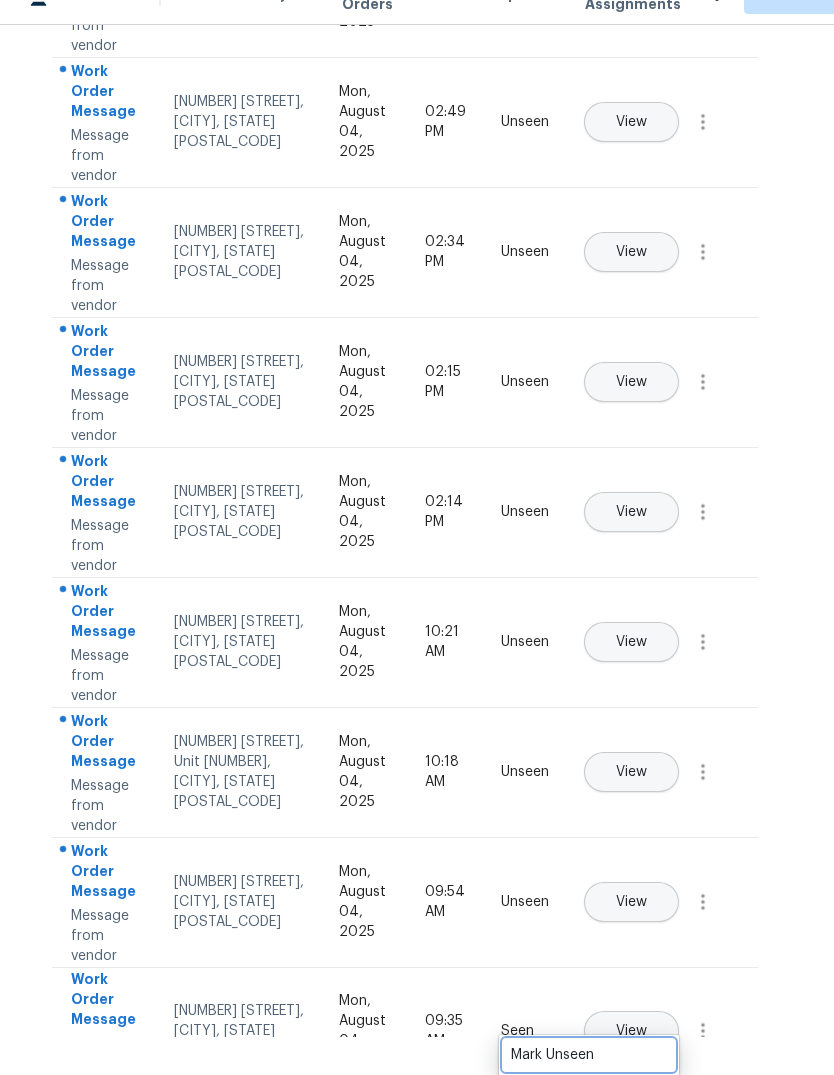 click on "Mark Unseen" at bounding box center (589, 1055) 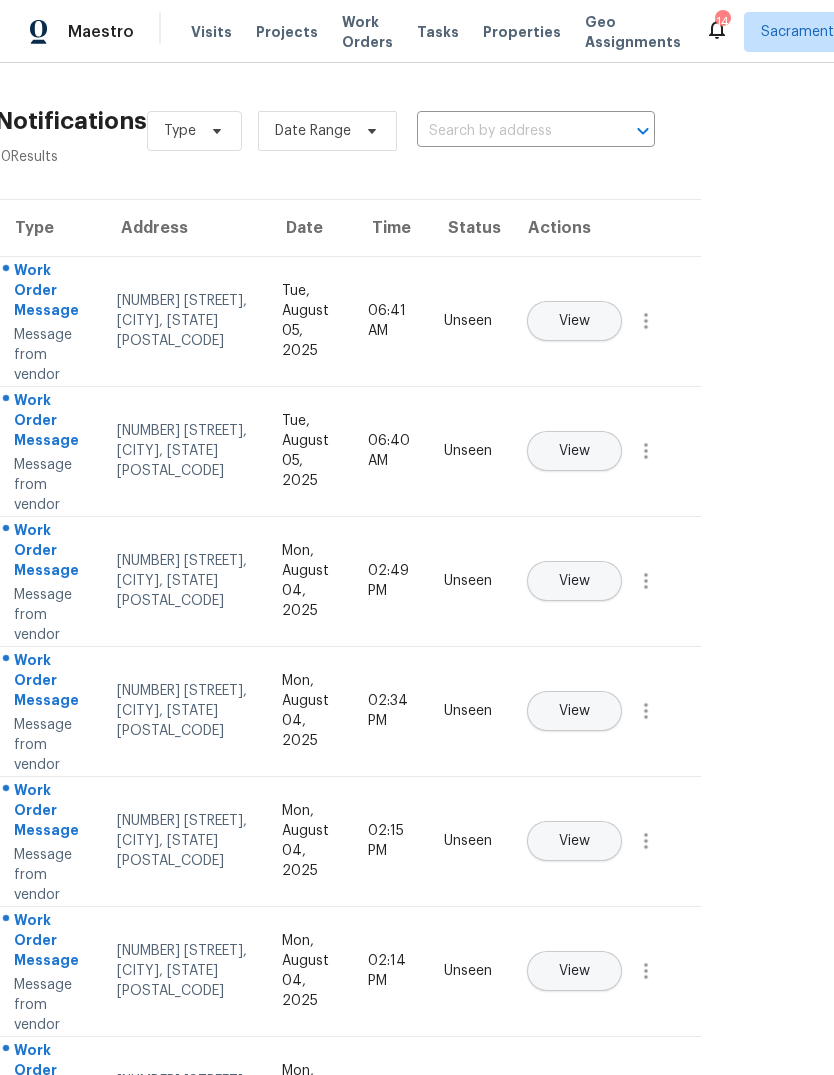 scroll, scrollTop: 0, scrollLeft: 70, axis: horizontal 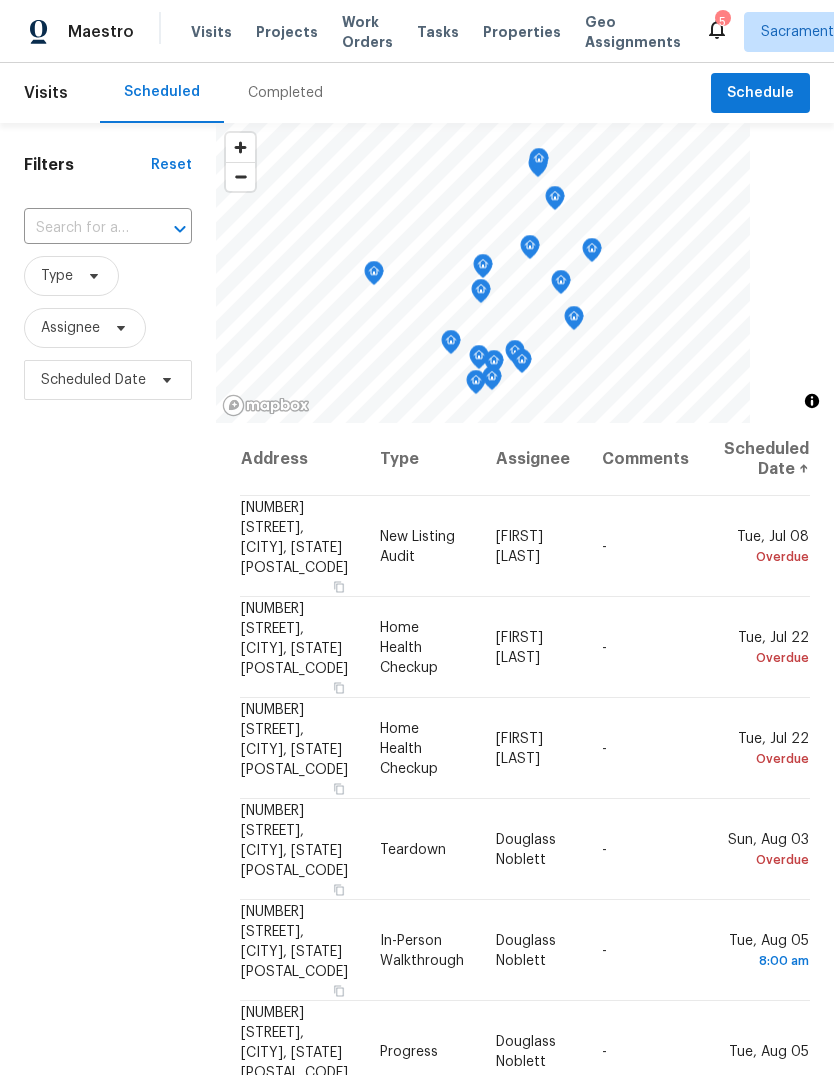 click on "5" at bounding box center [722, 22] 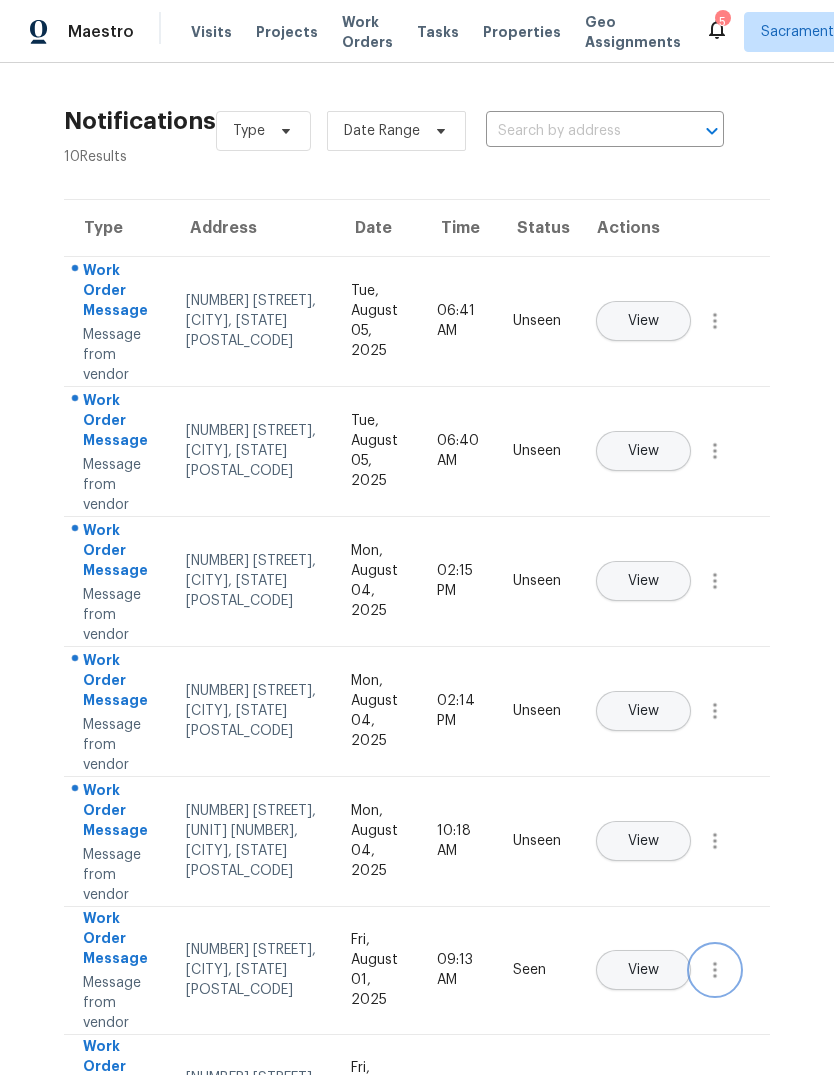click 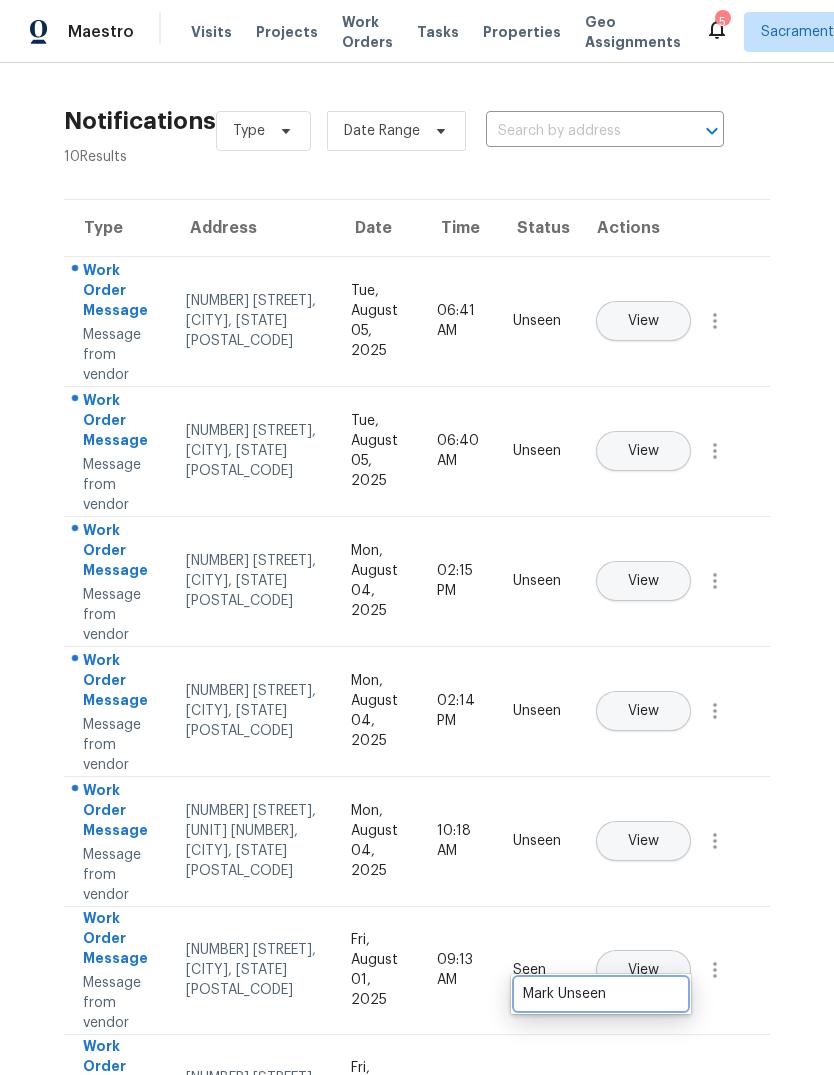 click on "Mark Unseen" at bounding box center [601, 994] 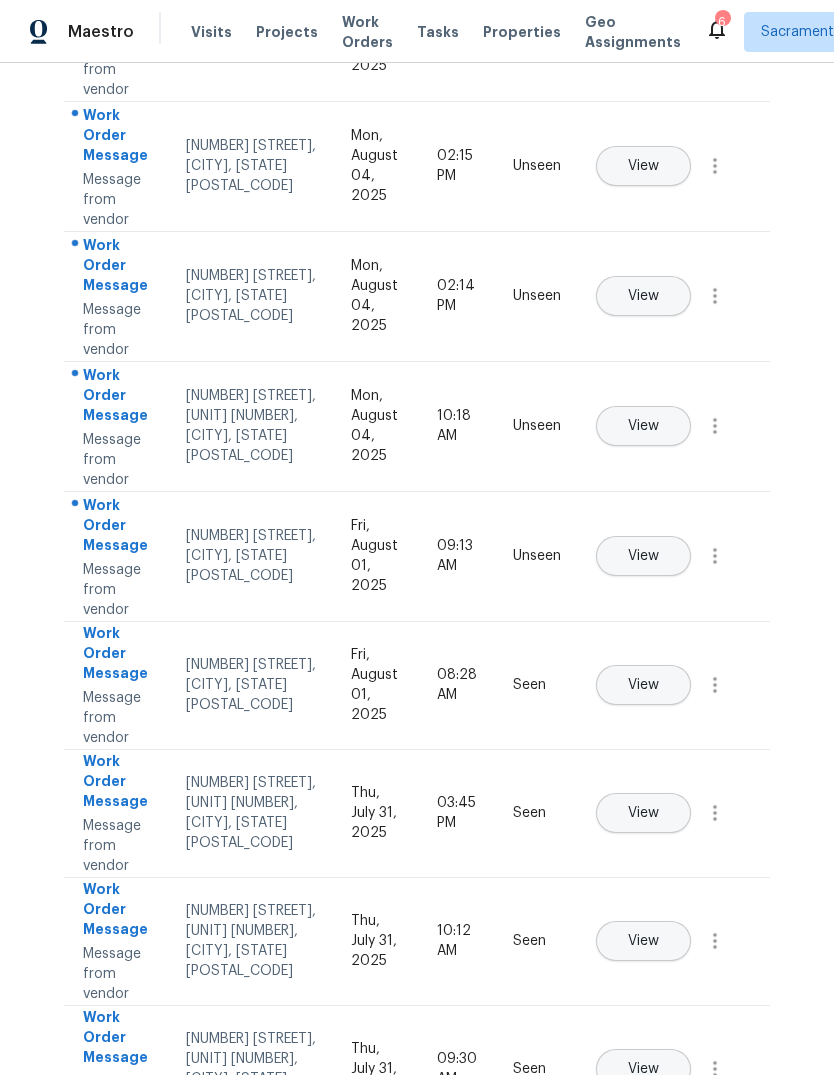 scroll, scrollTop: 415, scrollLeft: 0, axis: vertical 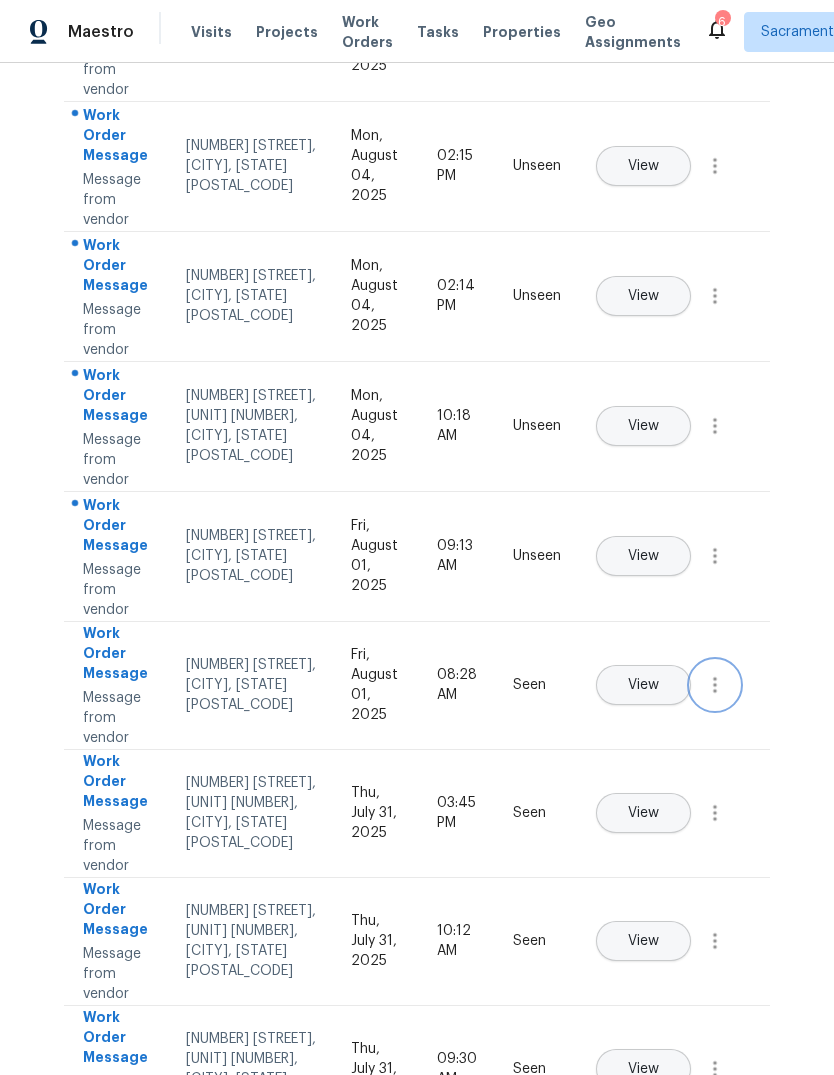 click at bounding box center [715, 685] 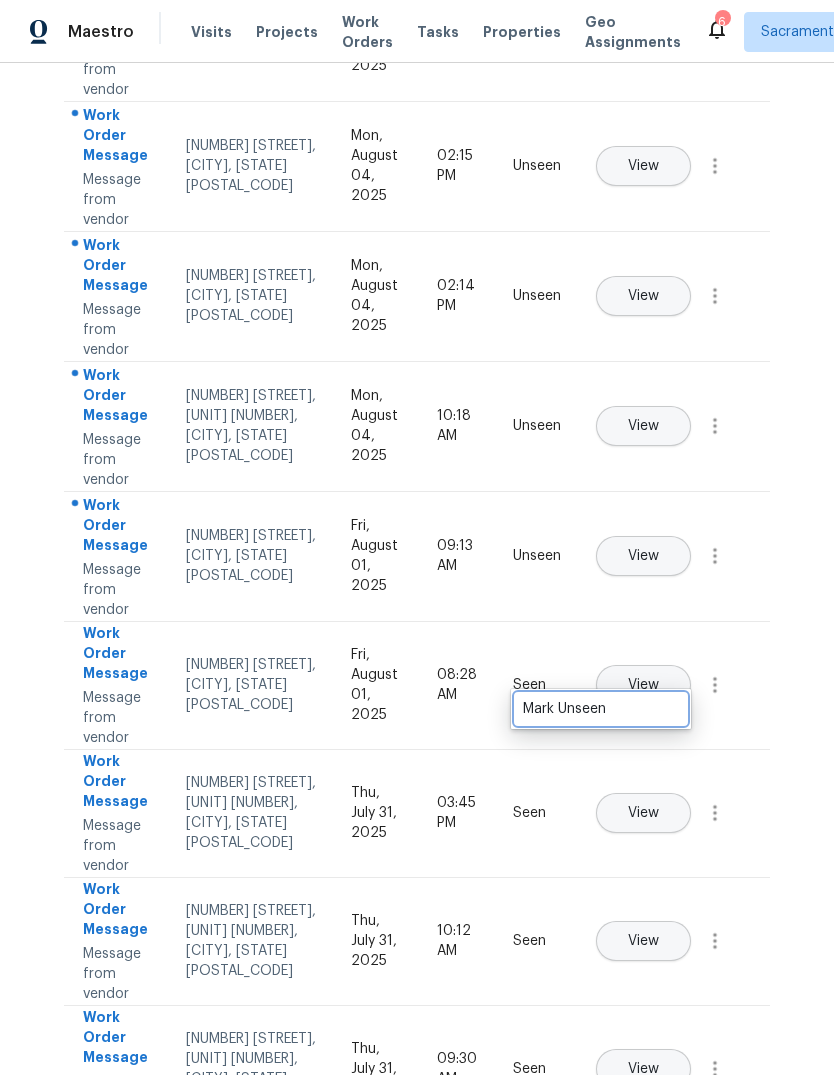 click on "Mark Unseen" at bounding box center (601, 709) 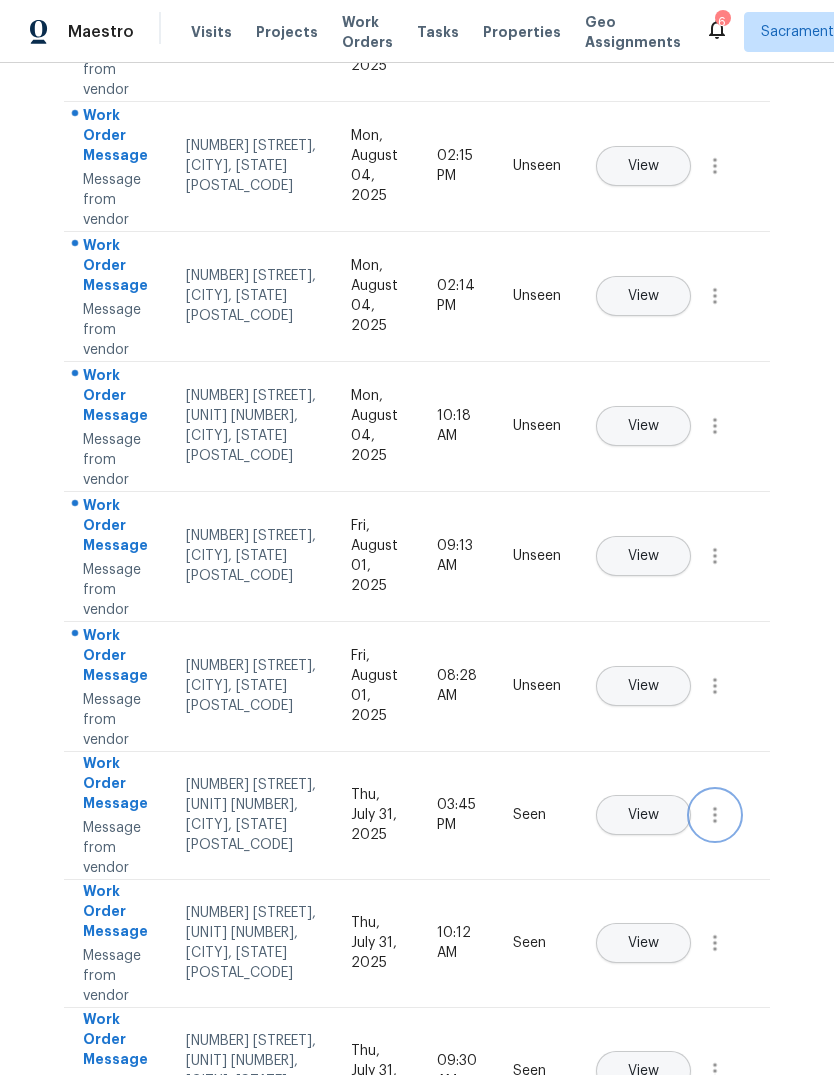 click 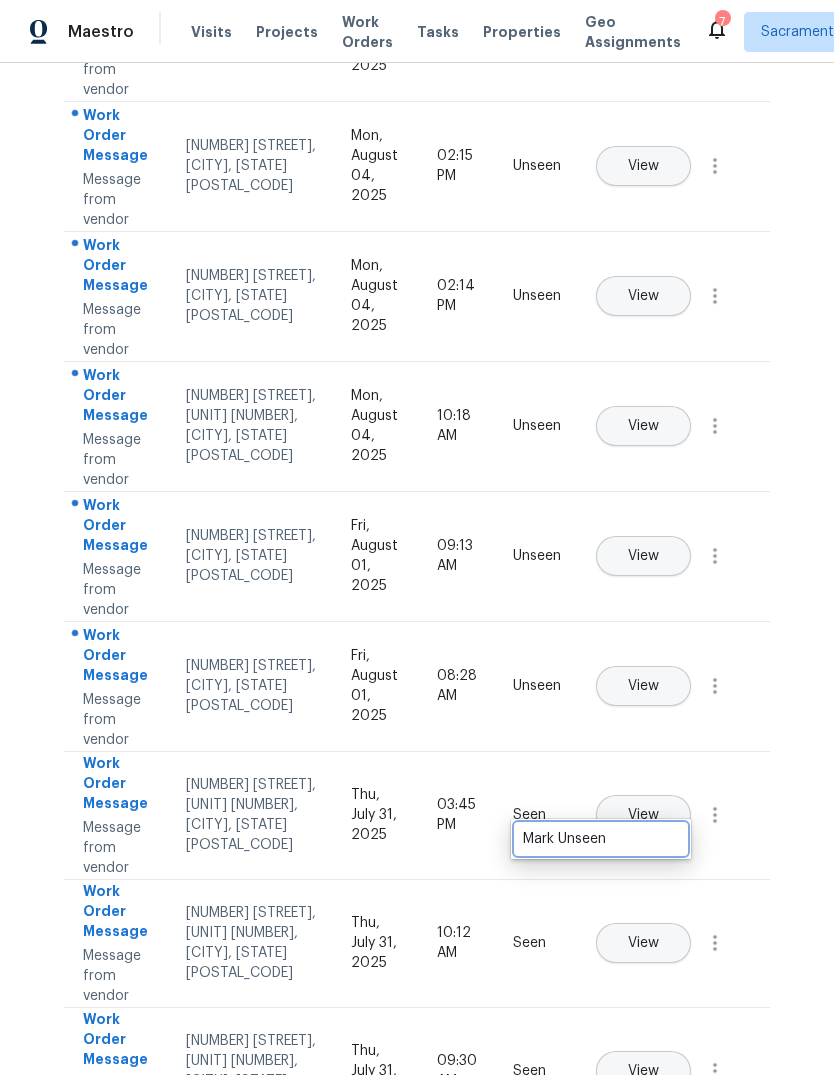 click on "Mark Unseen" at bounding box center (601, 839) 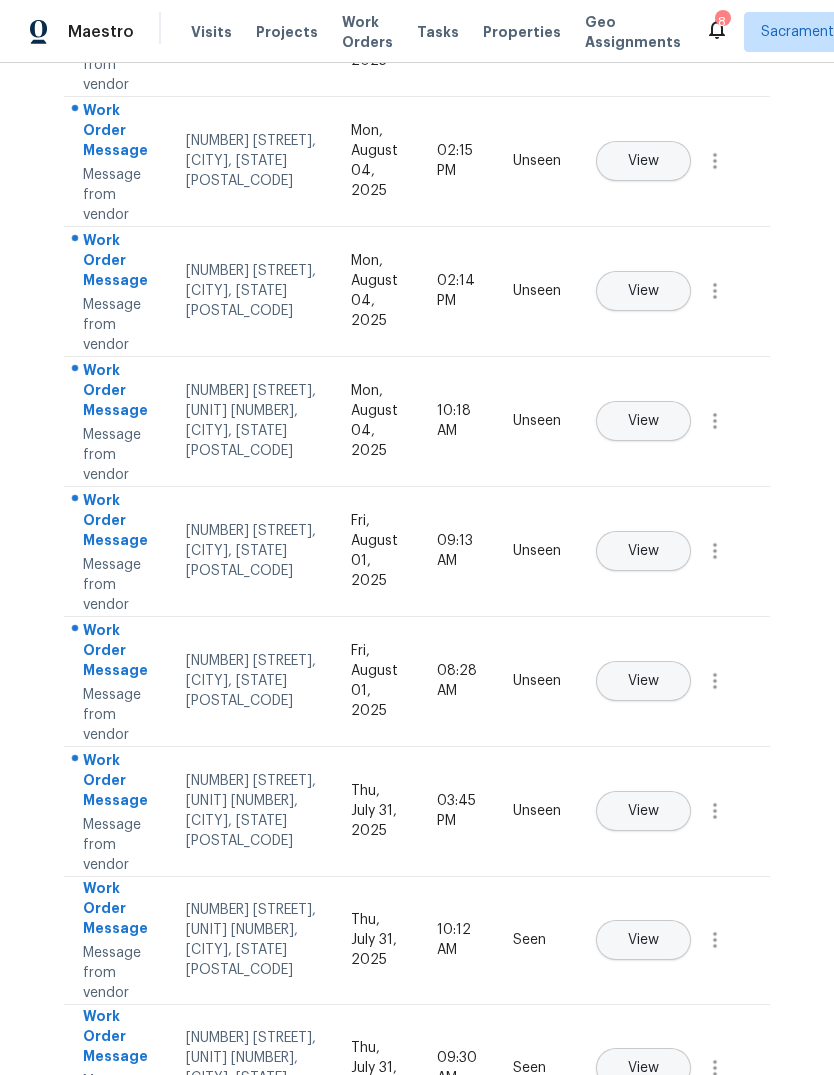scroll, scrollTop: 419, scrollLeft: 0, axis: vertical 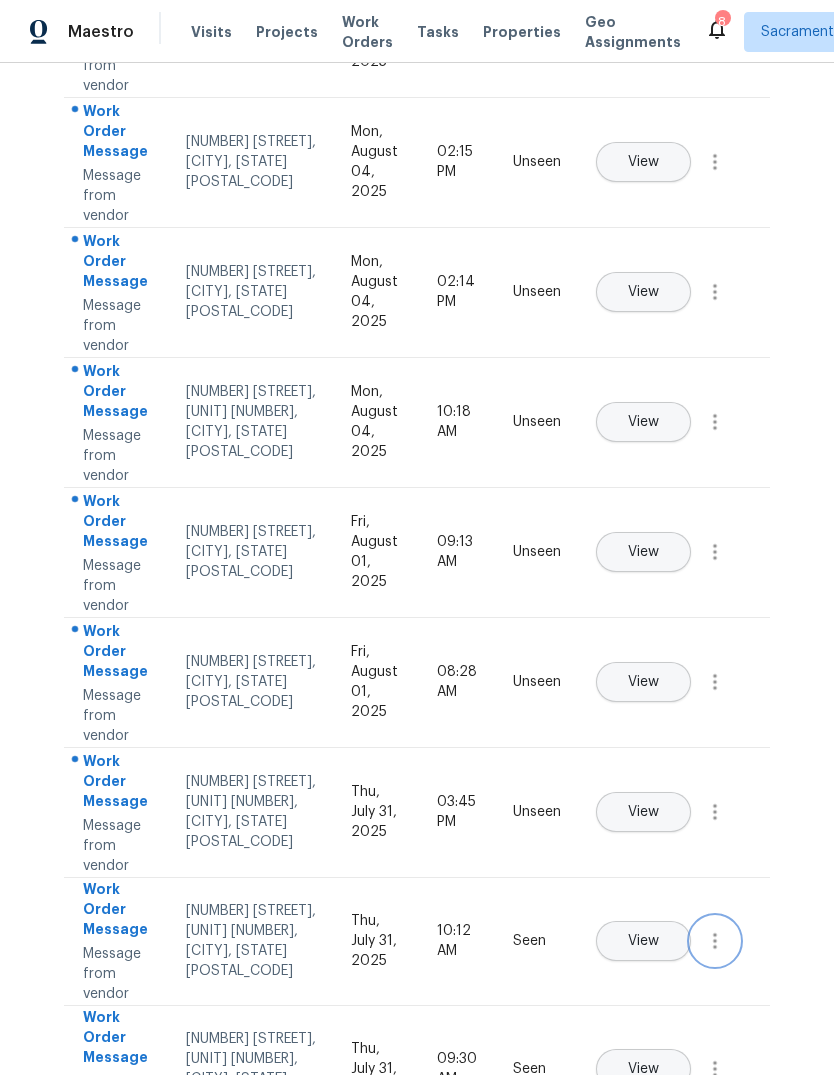 click at bounding box center [715, 941] 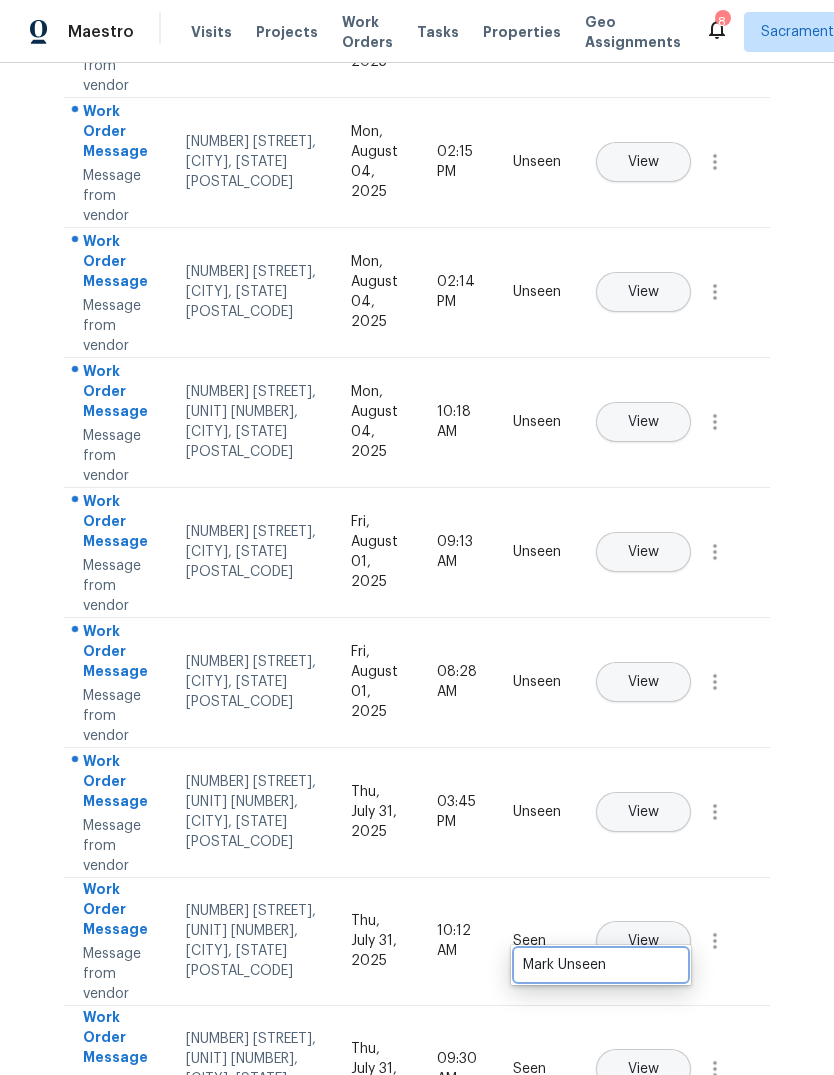 click on "Mark Unseen" at bounding box center (601, 965) 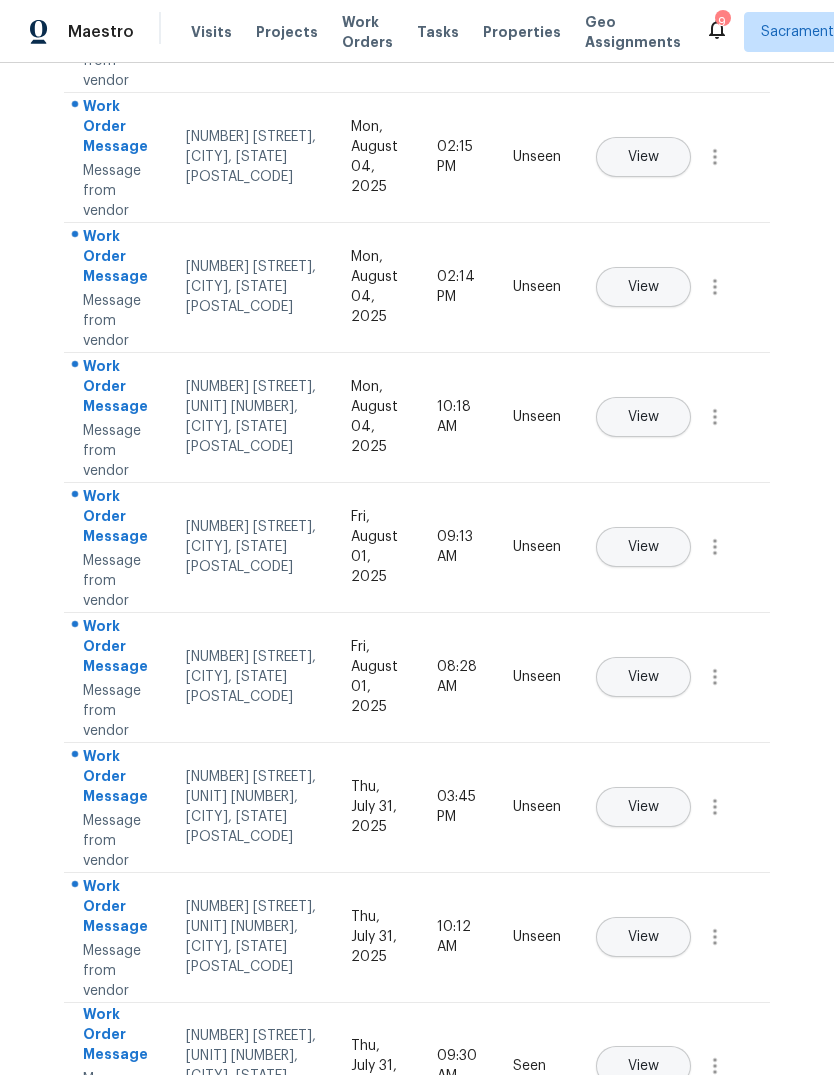 scroll, scrollTop: 421, scrollLeft: 0, axis: vertical 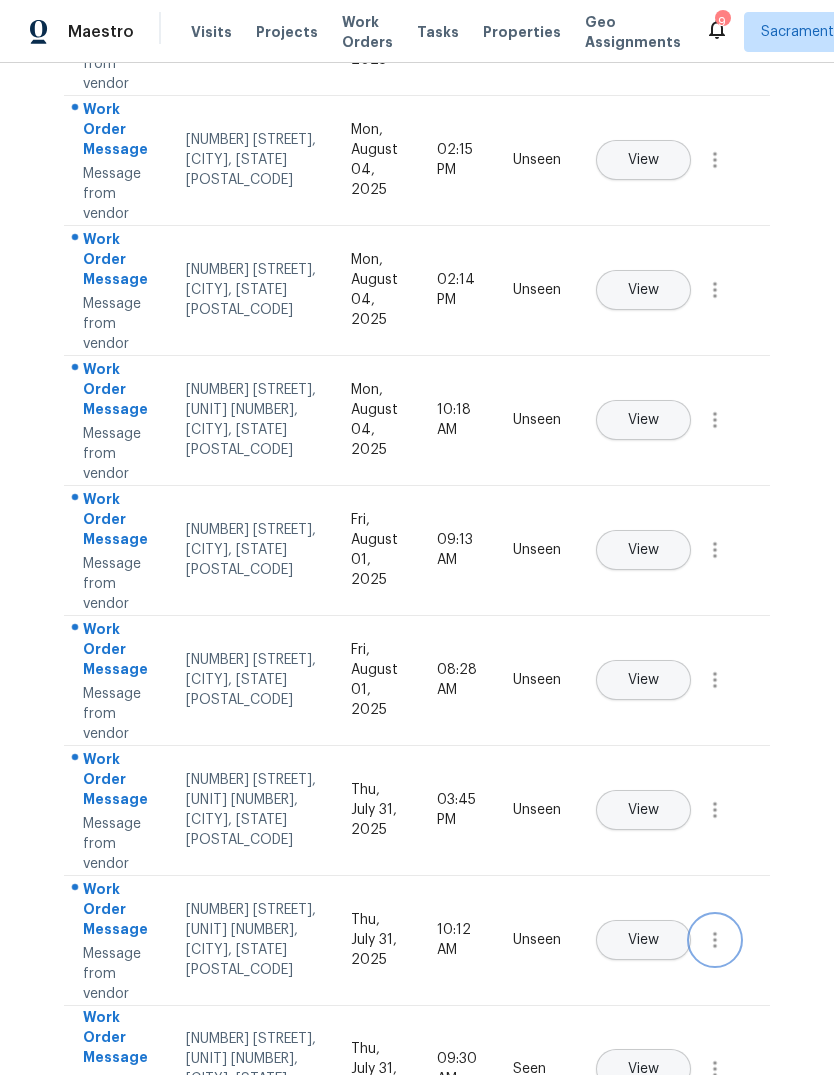 click at bounding box center [715, 940] 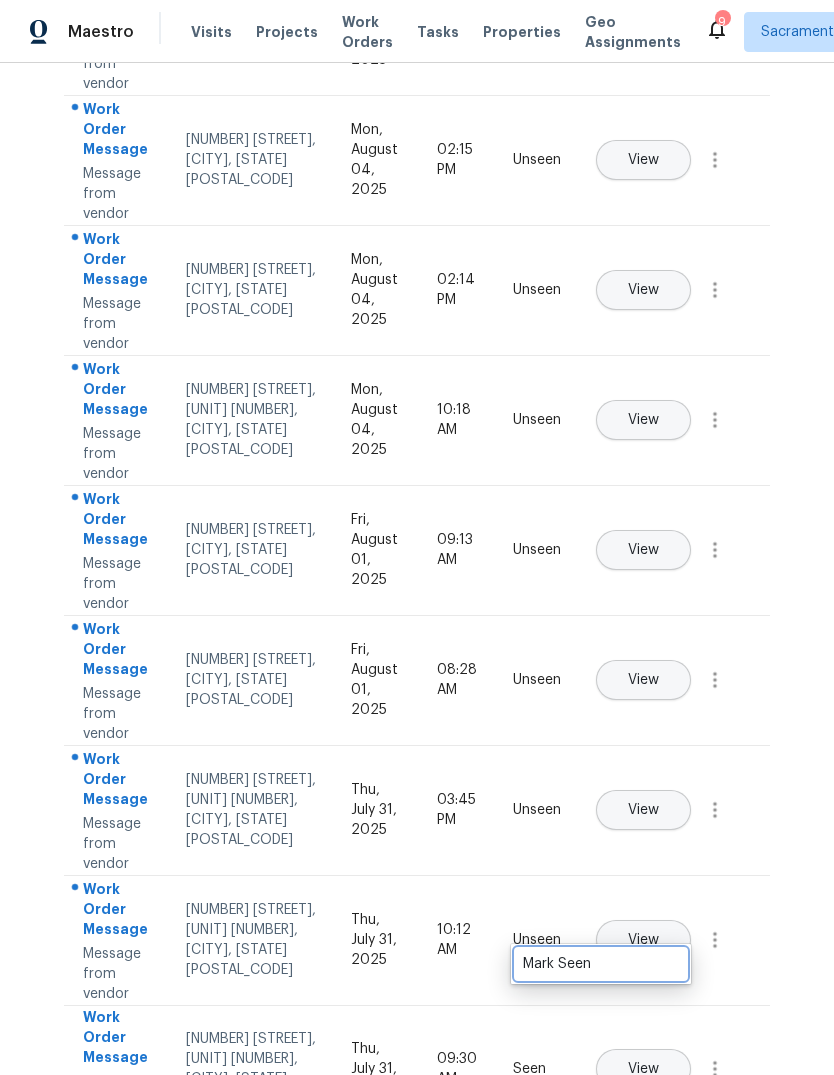 click on "Mark Seen" at bounding box center [601, 964] 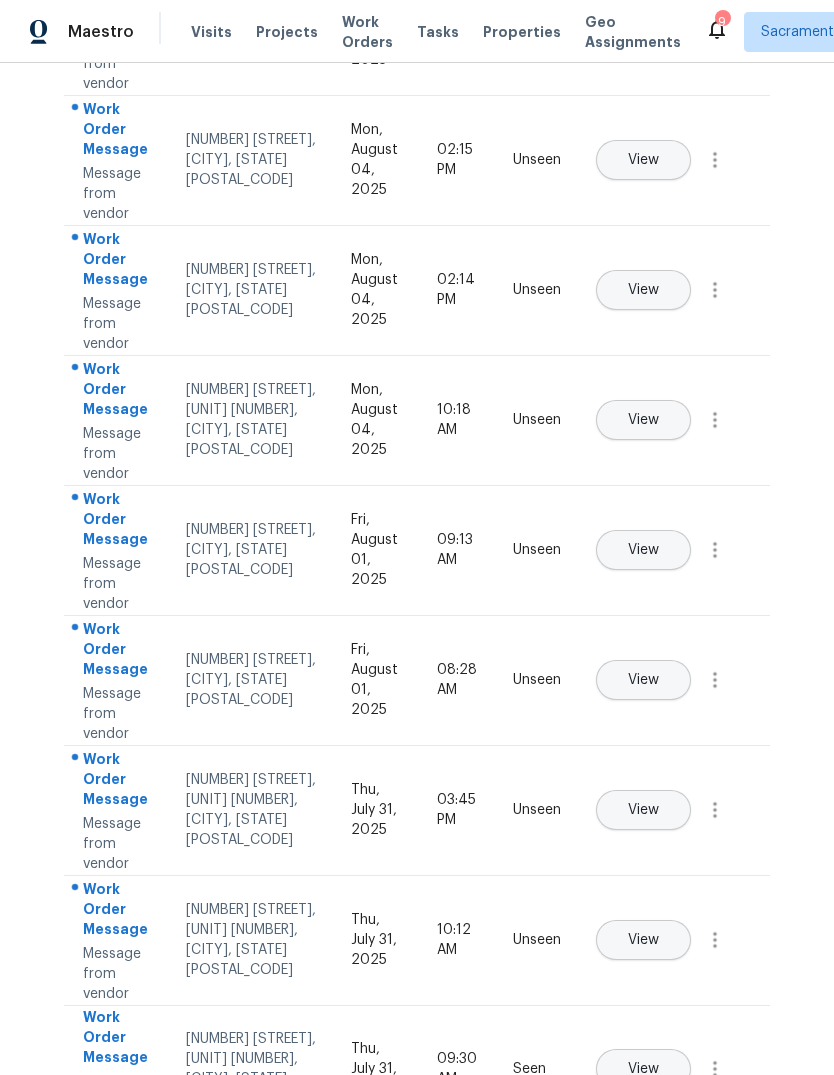 scroll, scrollTop: 419, scrollLeft: 0, axis: vertical 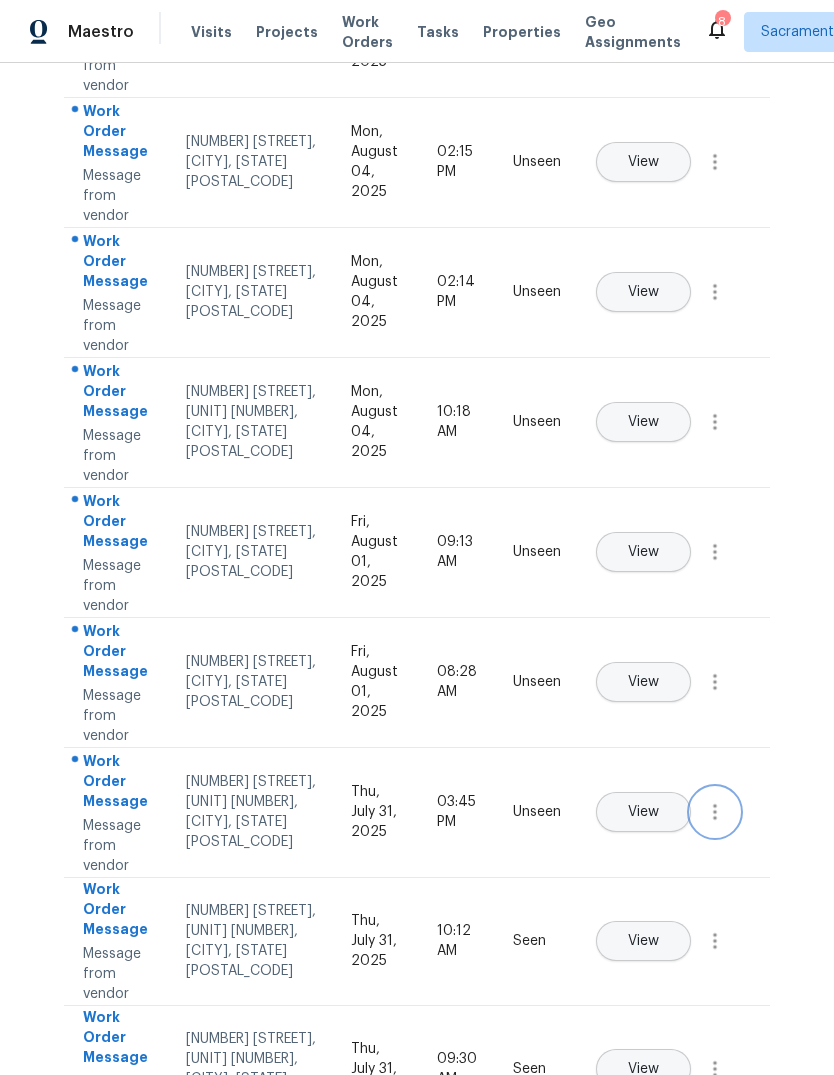 click 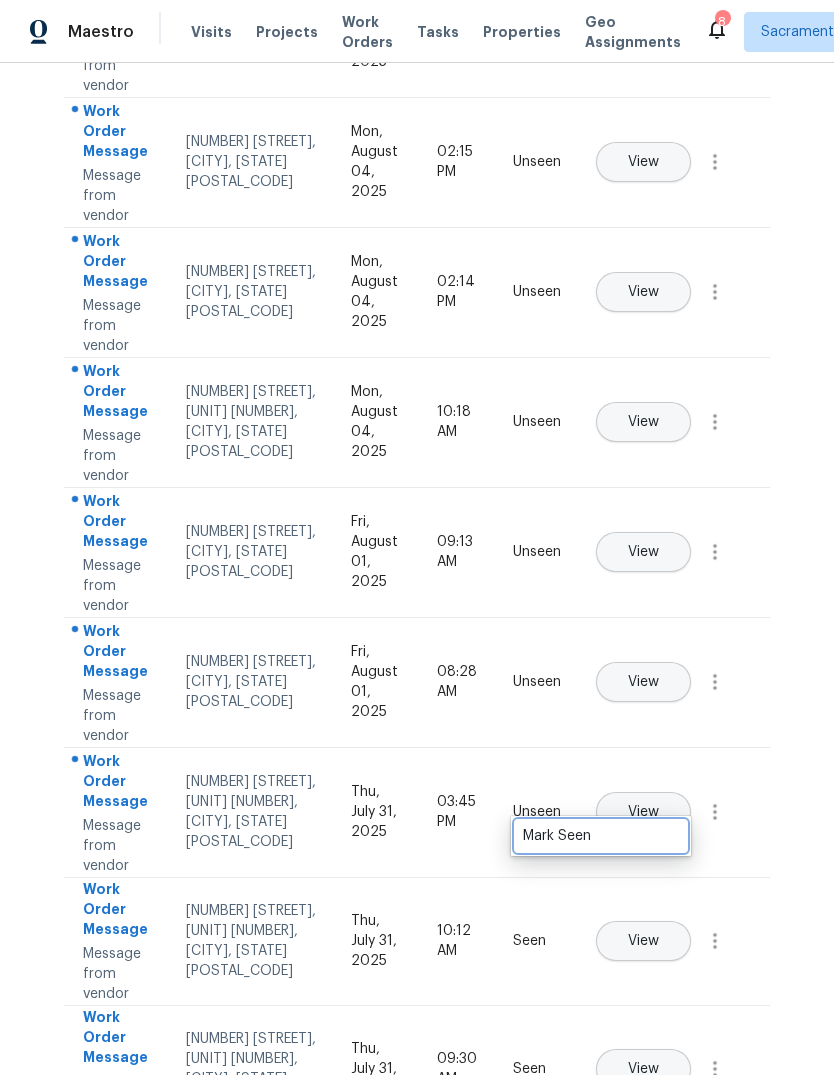 click on "Mark Seen" at bounding box center (601, 836) 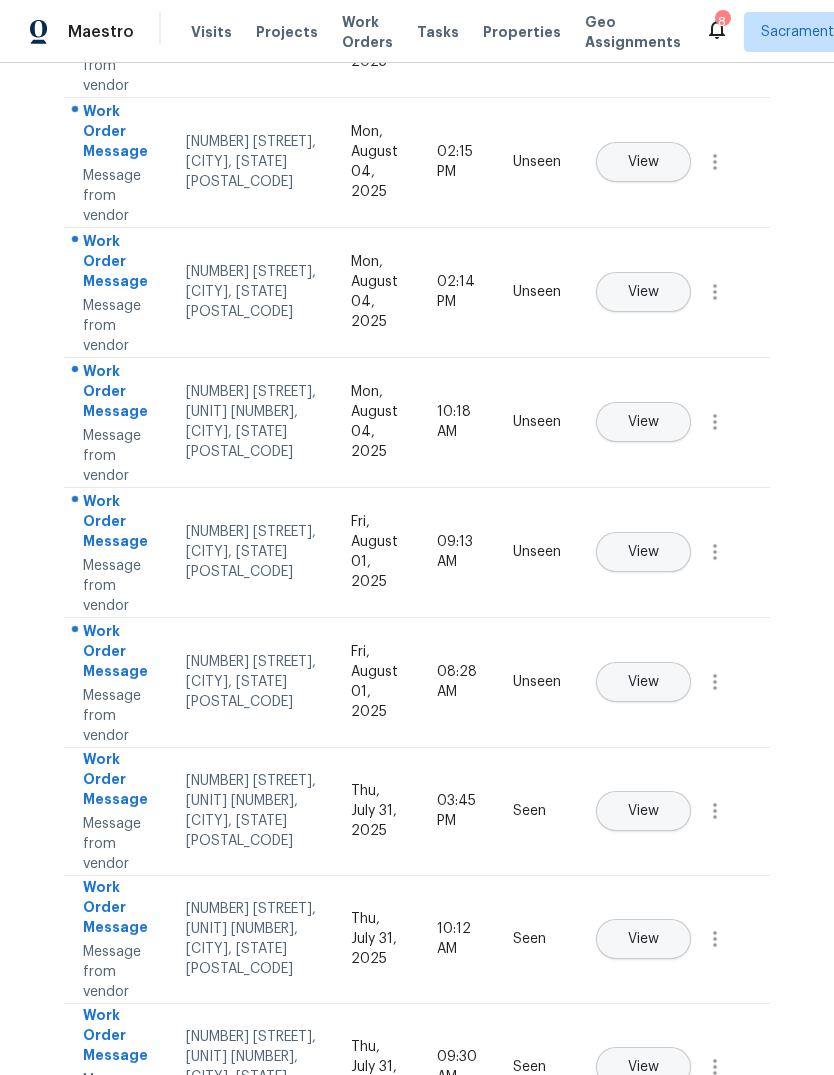 scroll, scrollTop: 417, scrollLeft: 0, axis: vertical 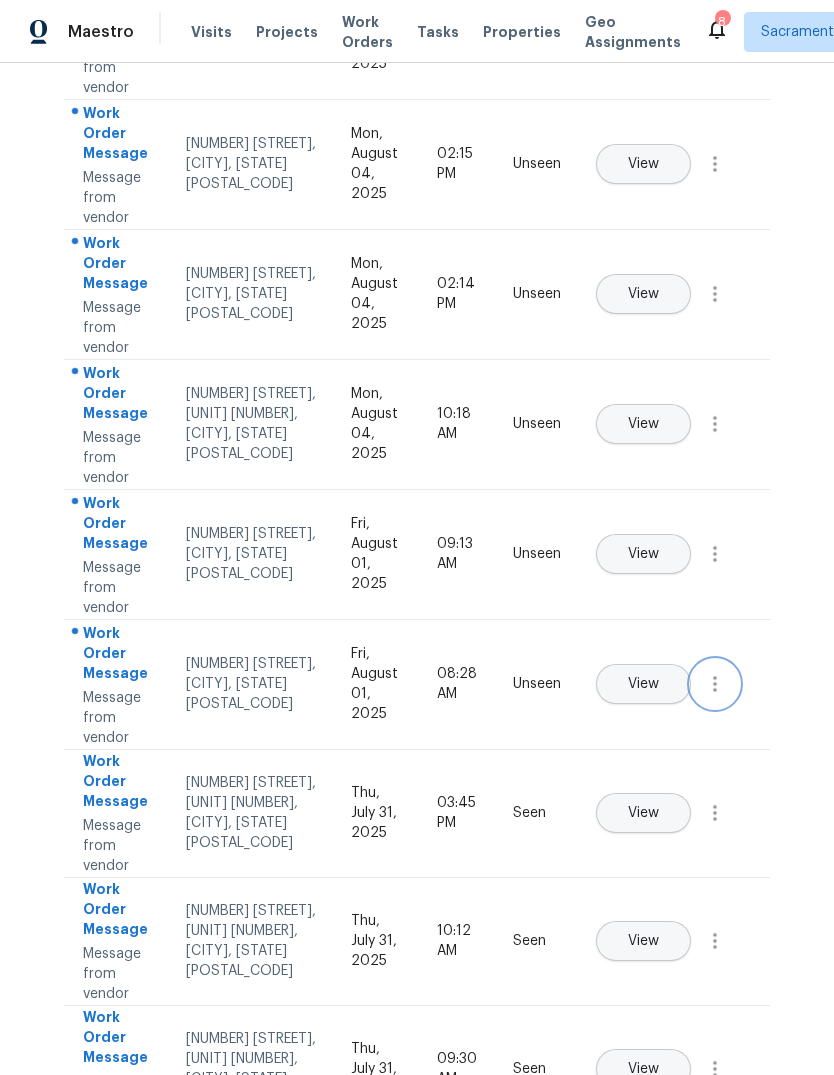 click 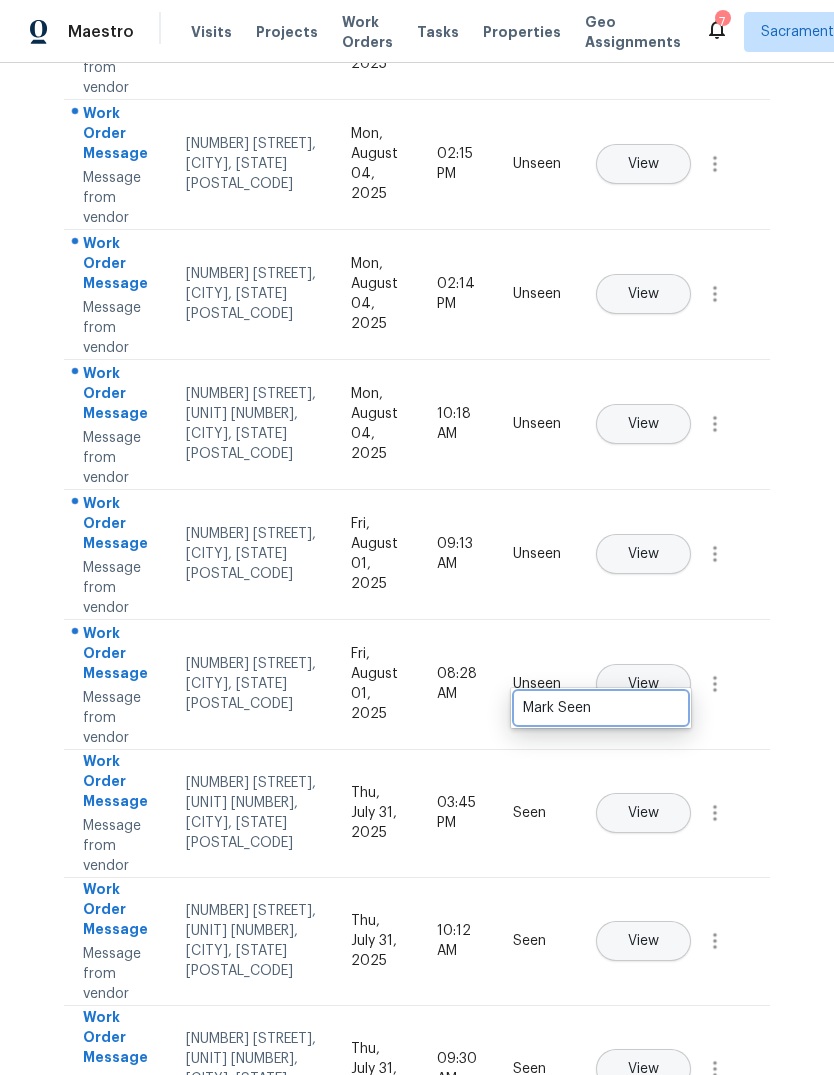 click on "Mark Seen" at bounding box center (601, 708) 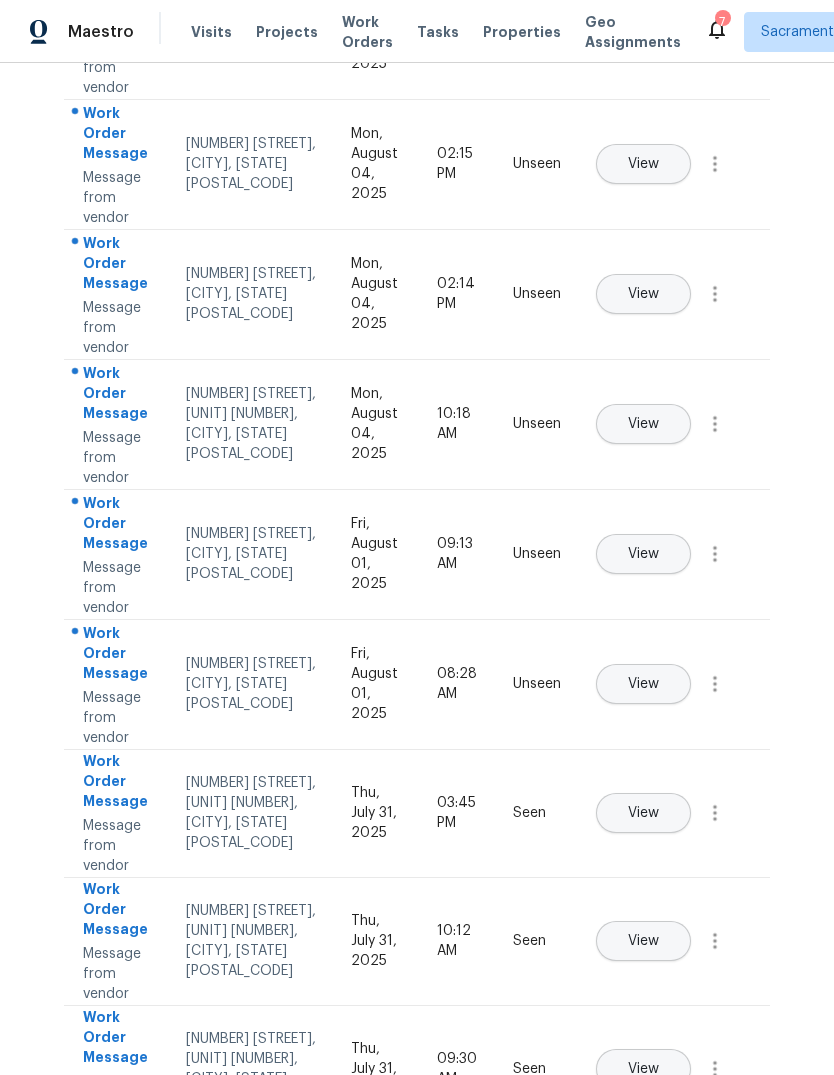 scroll, scrollTop: 415, scrollLeft: 0, axis: vertical 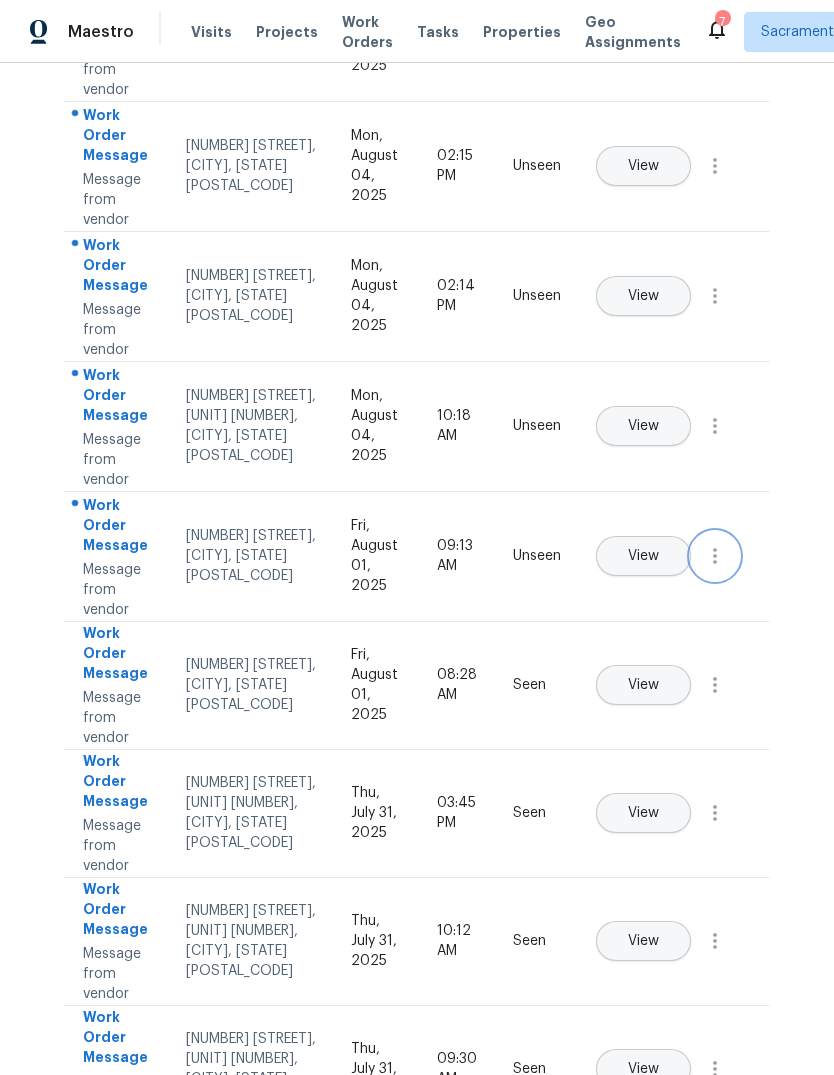 click 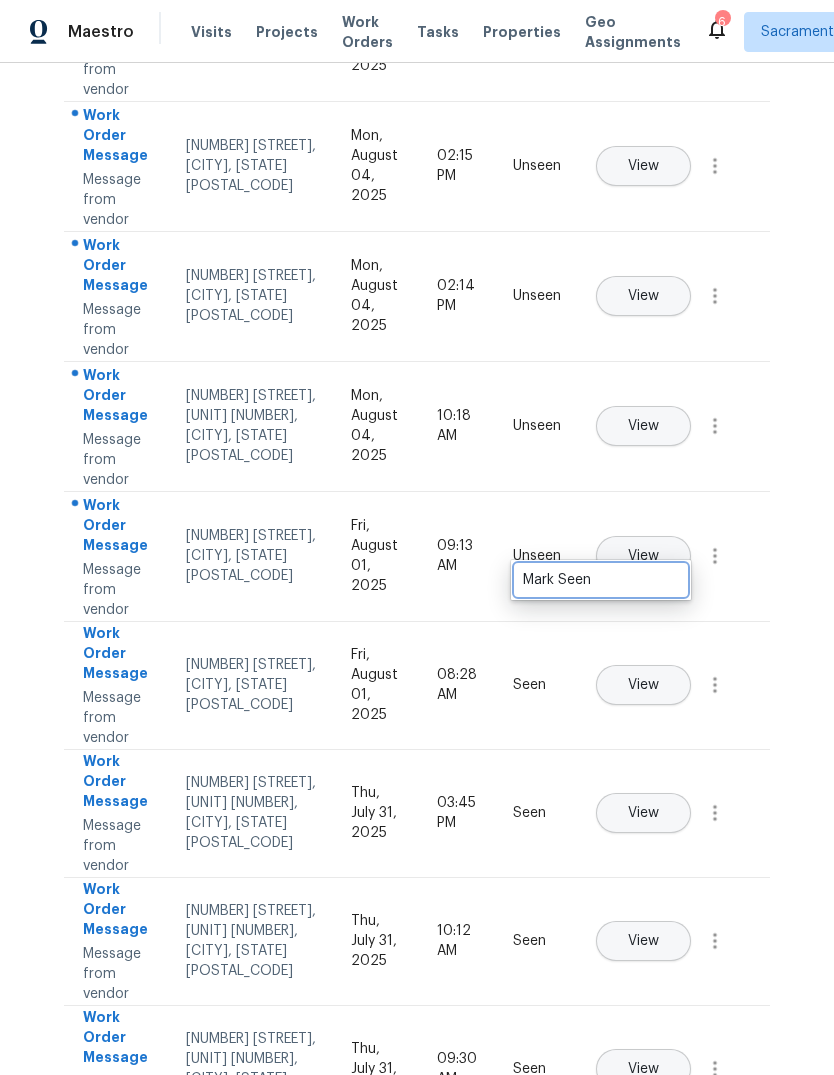 click on "Mark Seen" at bounding box center (601, 580) 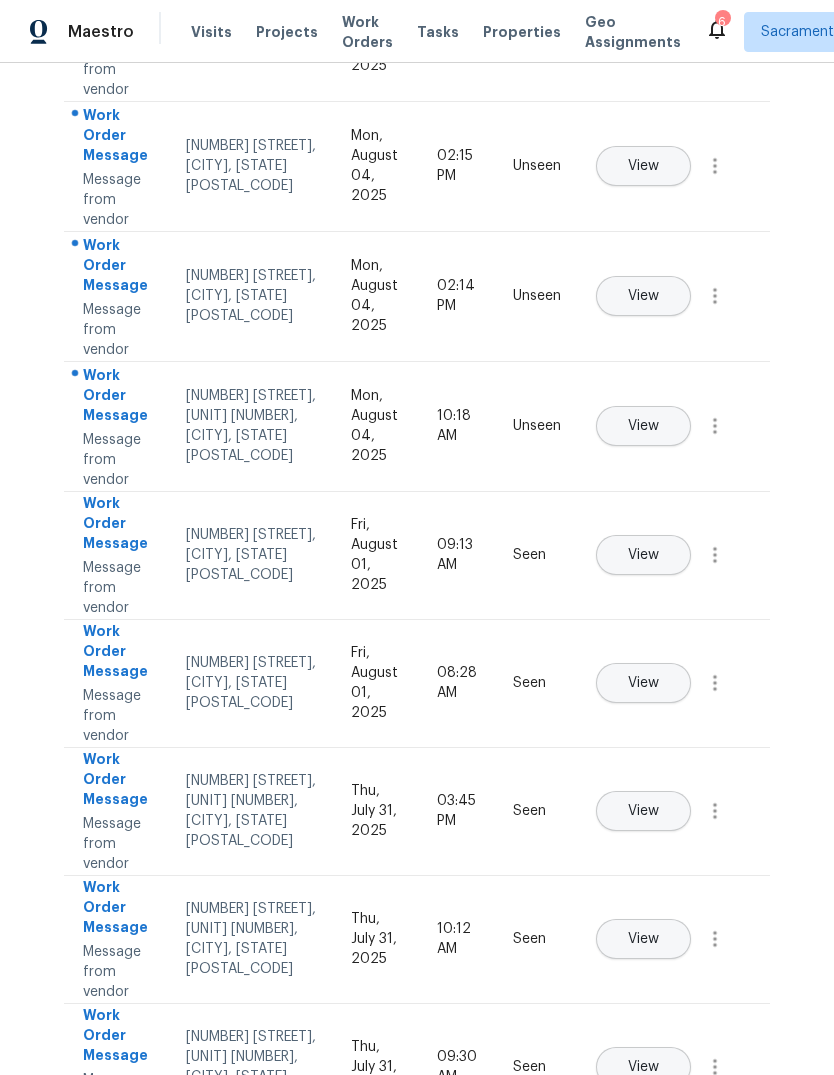 scroll, scrollTop: 413, scrollLeft: 0, axis: vertical 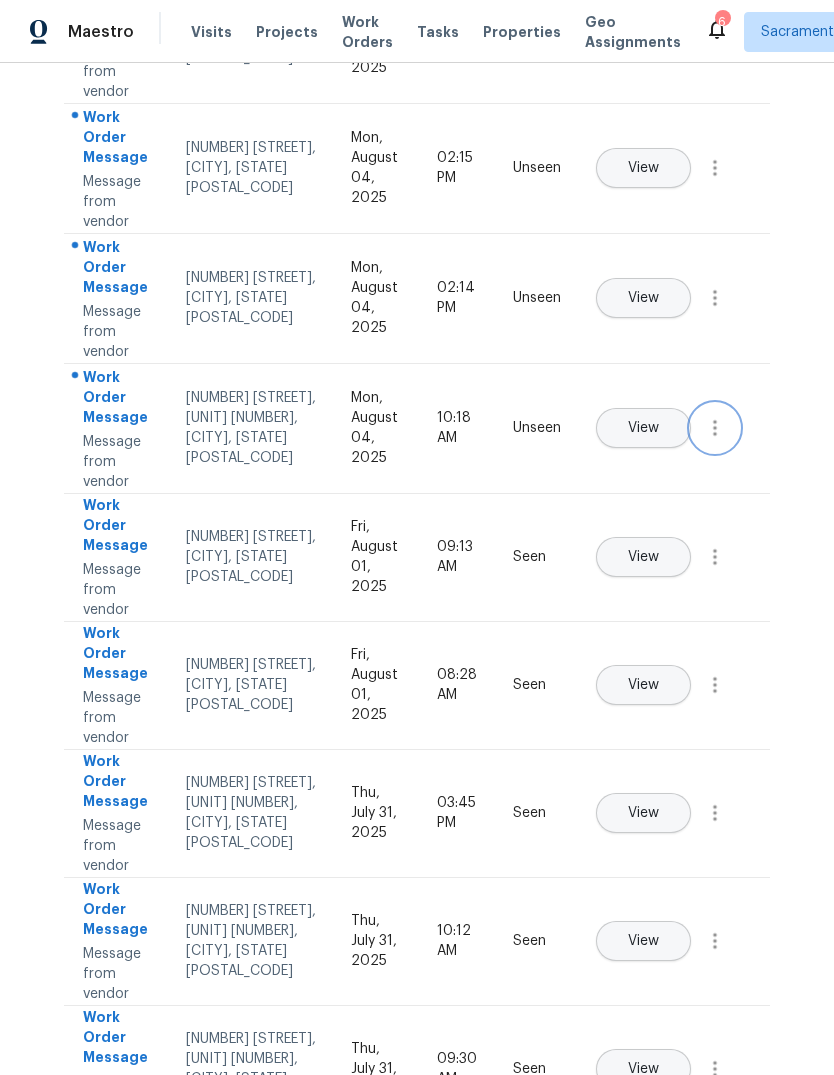 click 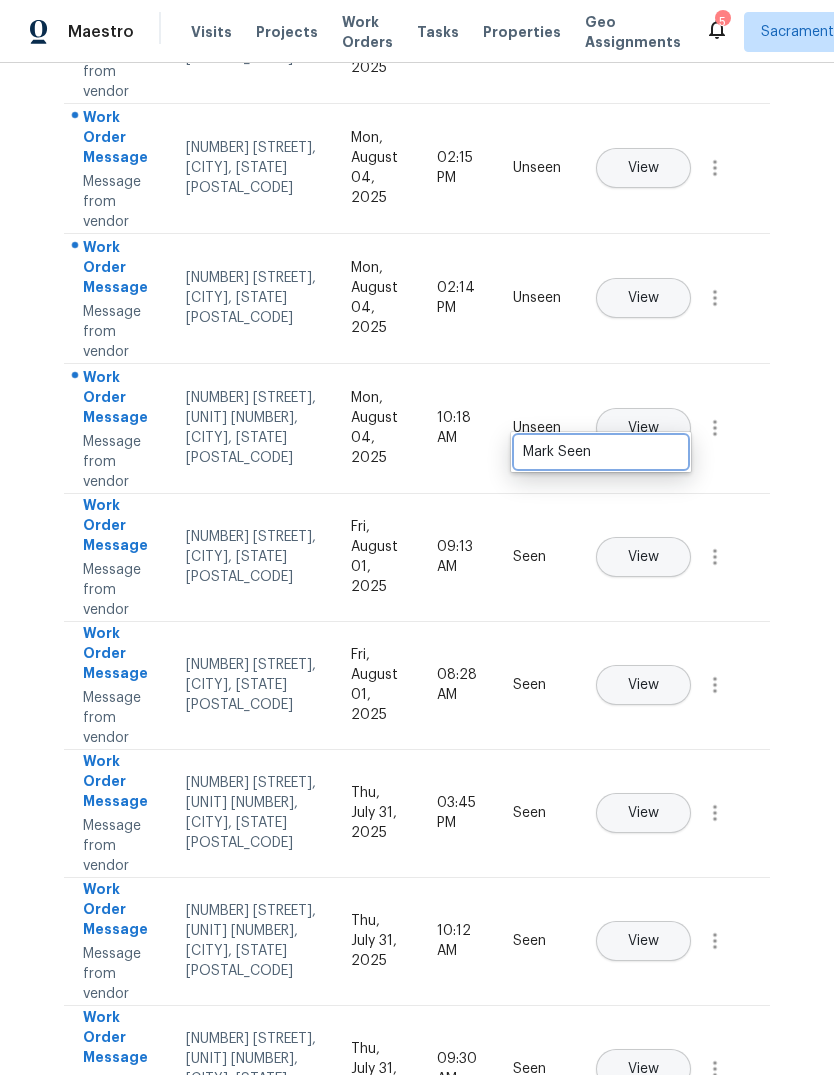 click on "Mark Seen" at bounding box center (601, 452) 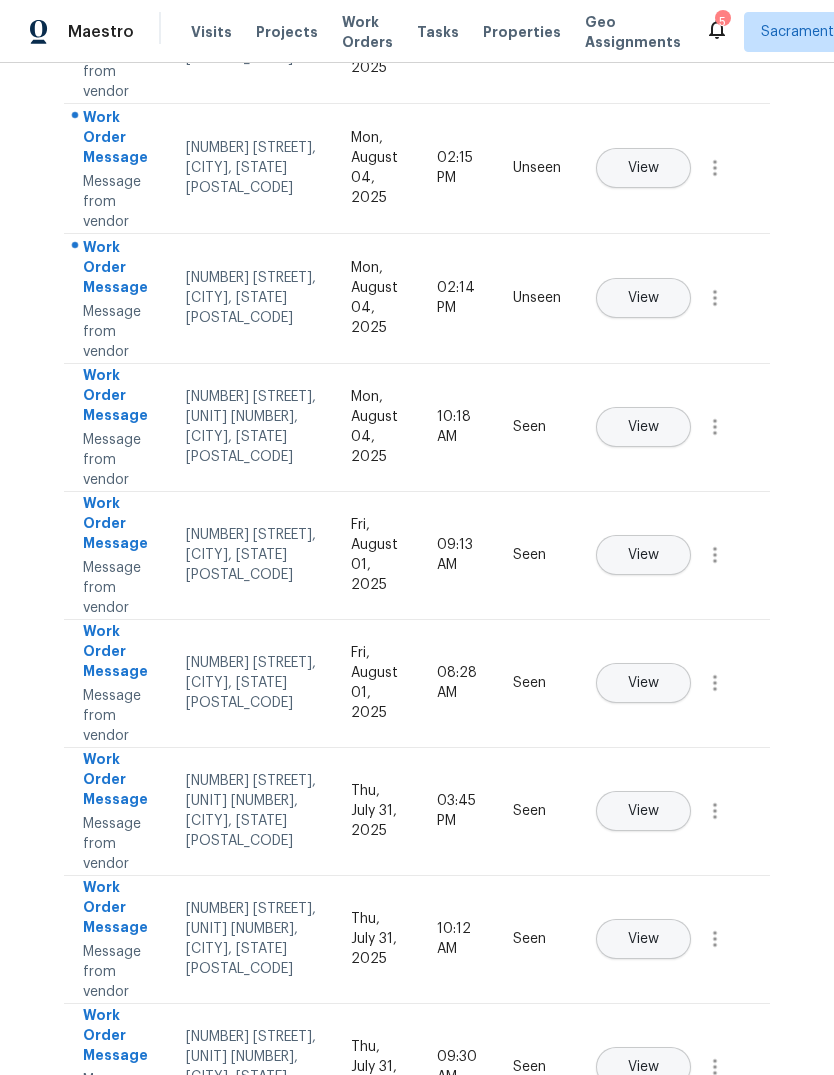 scroll, scrollTop: 411, scrollLeft: 0, axis: vertical 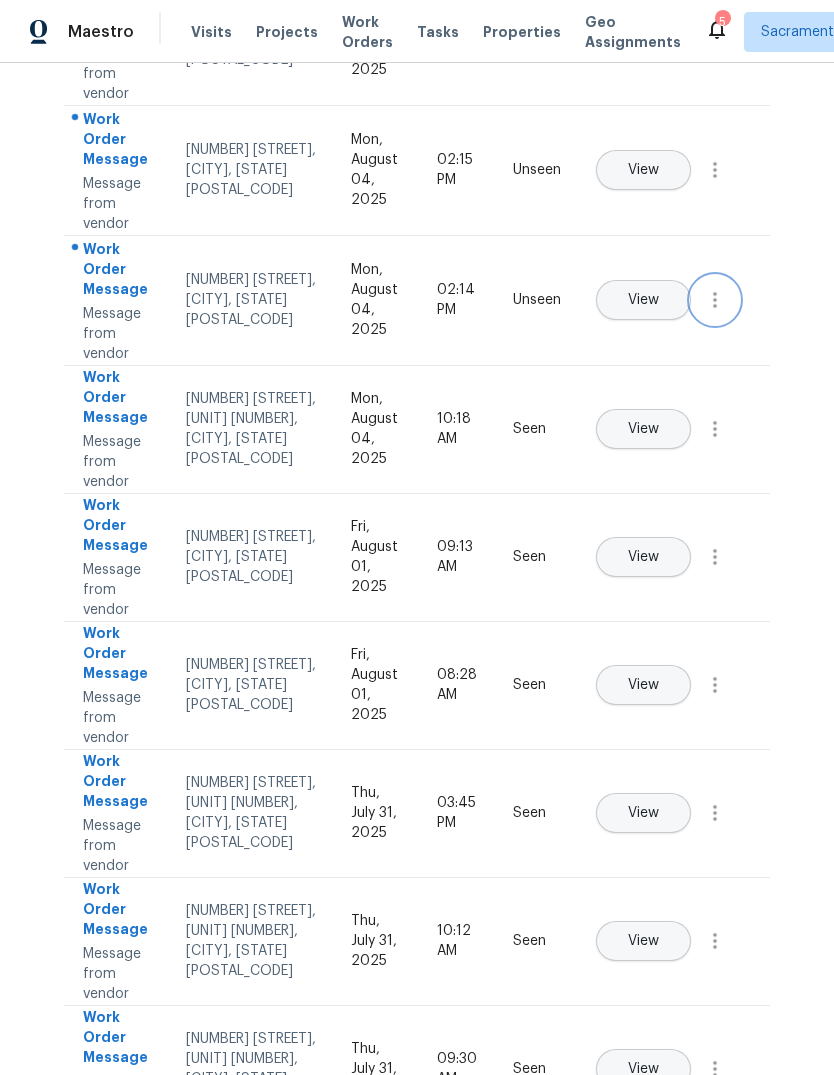 click 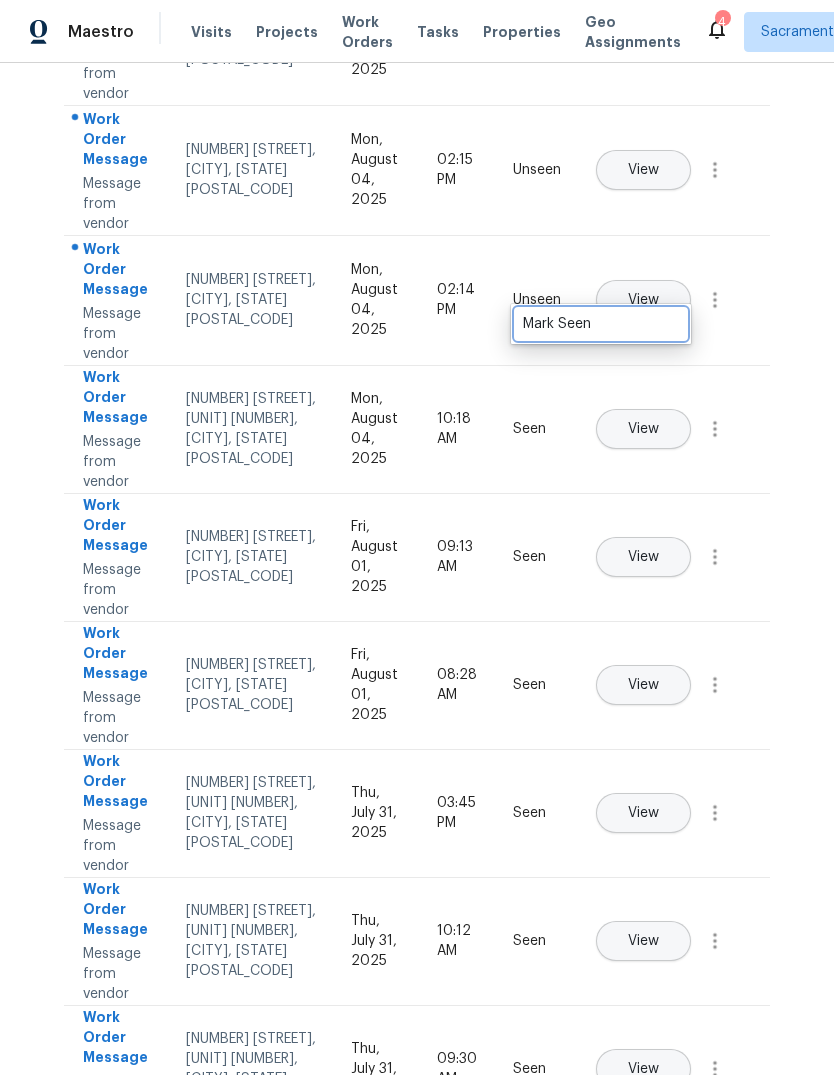 click on "Mark Seen" at bounding box center [601, 324] 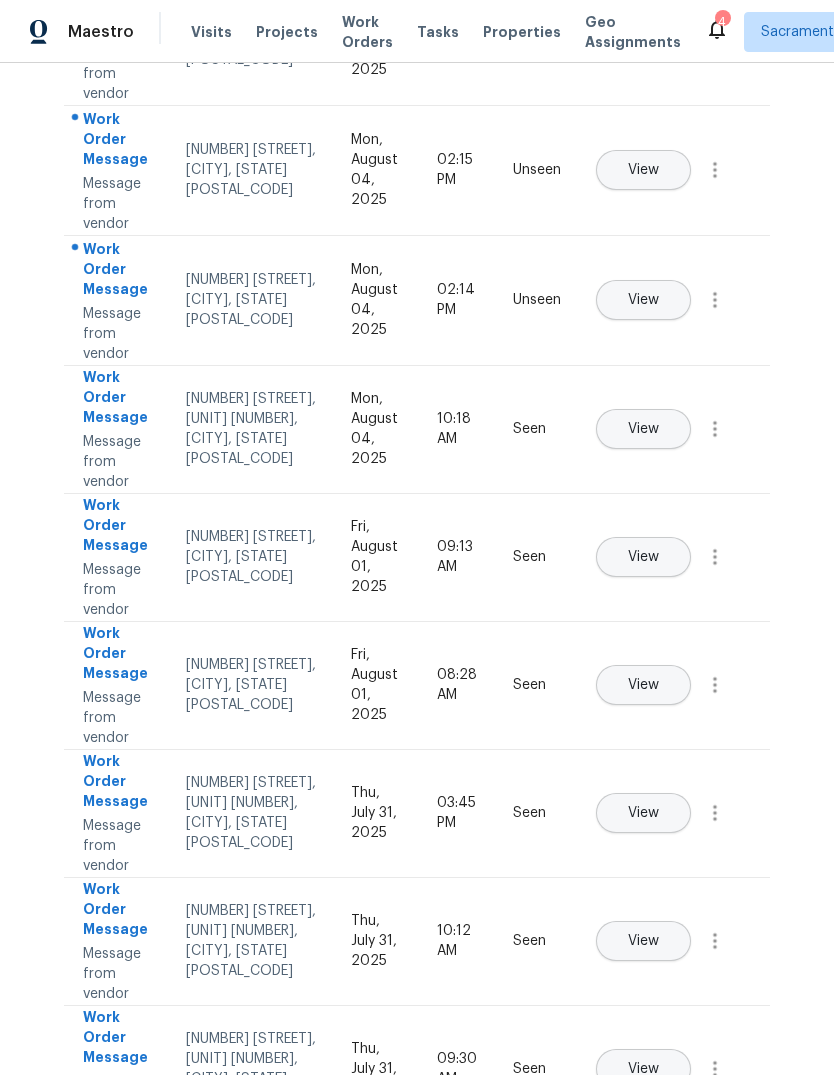 scroll, scrollTop: 409, scrollLeft: 0, axis: vertical 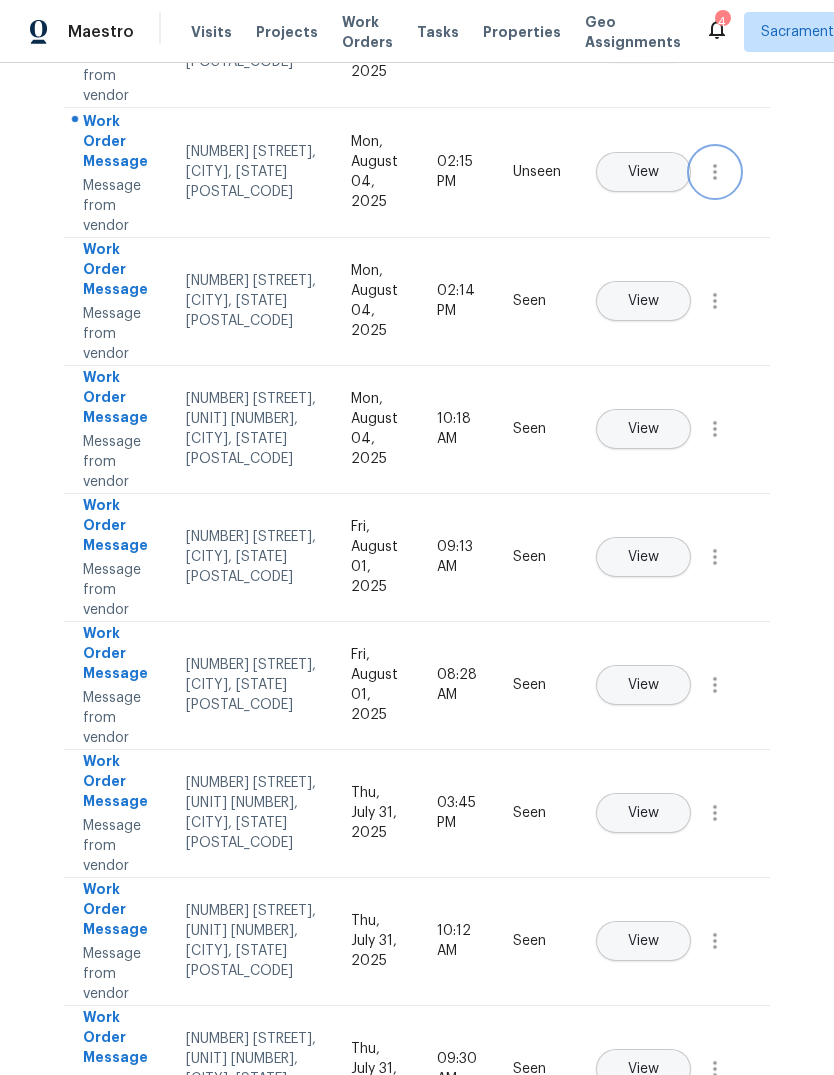 click 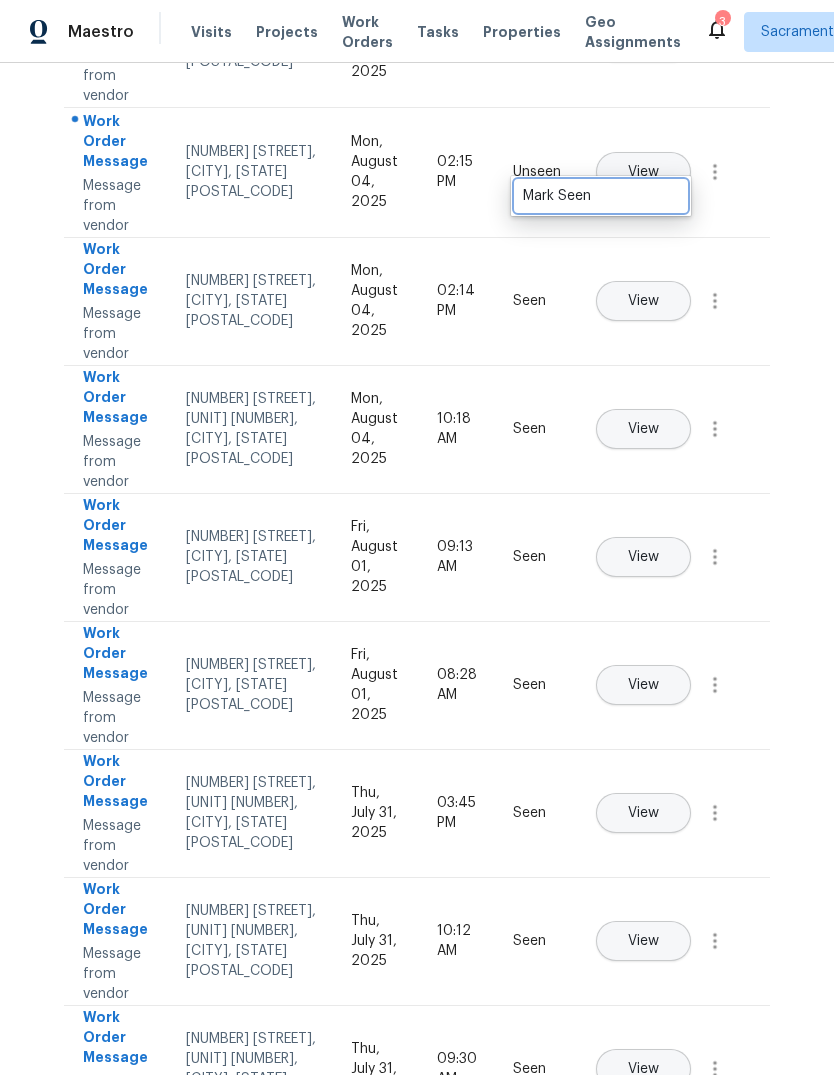 click on "Mark Seen" at bounding box center [601, 196] 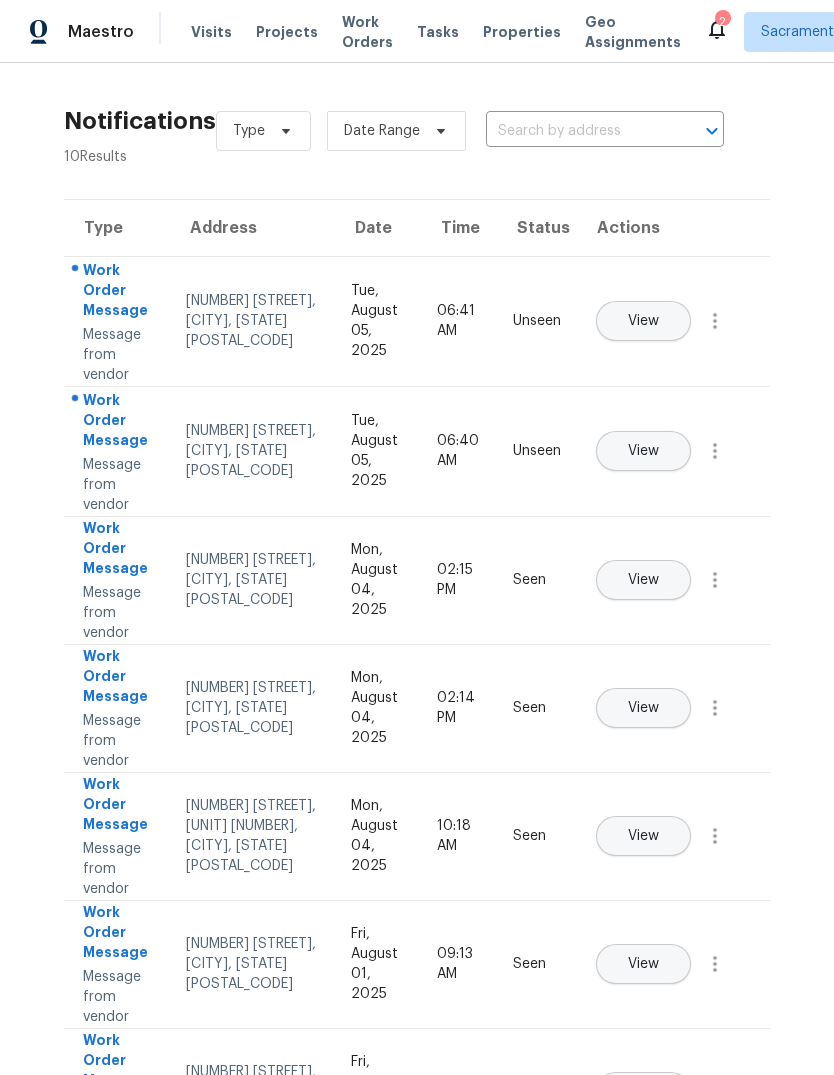 scroll, scrollTop: 0, scrollLeft: 0, axis: both 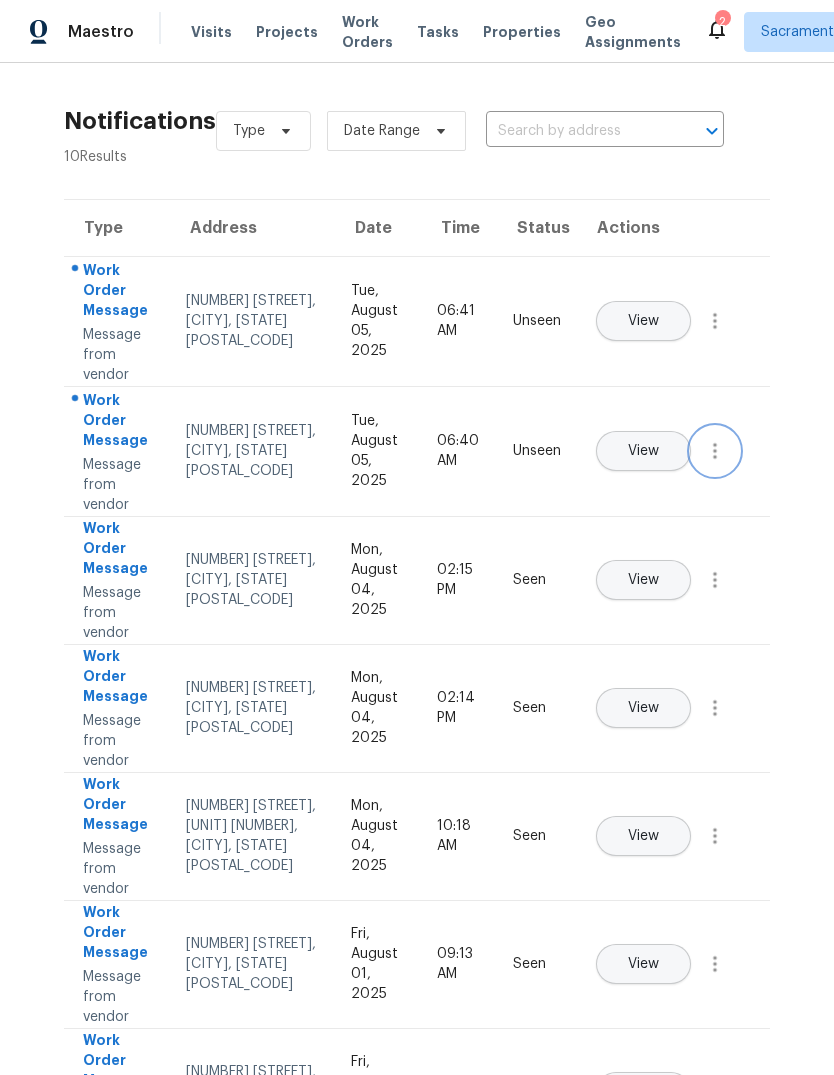 click 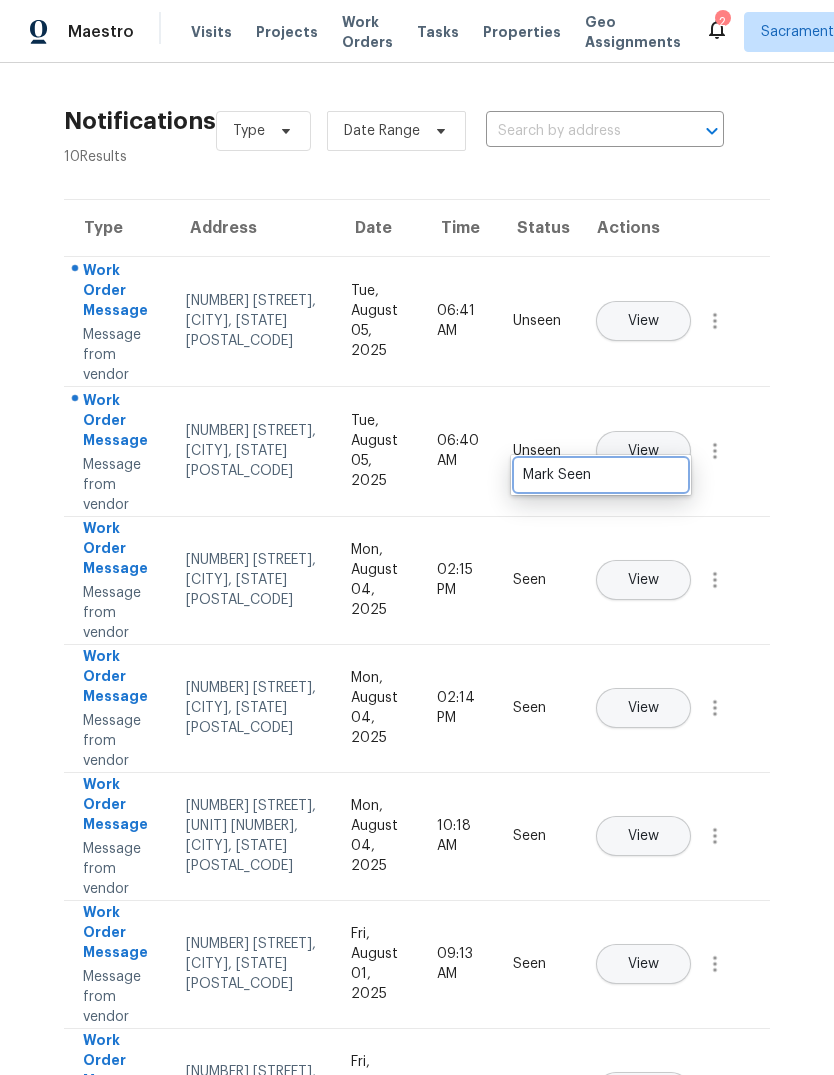 click on "Mark Seen" at bounding box center (601, 475) 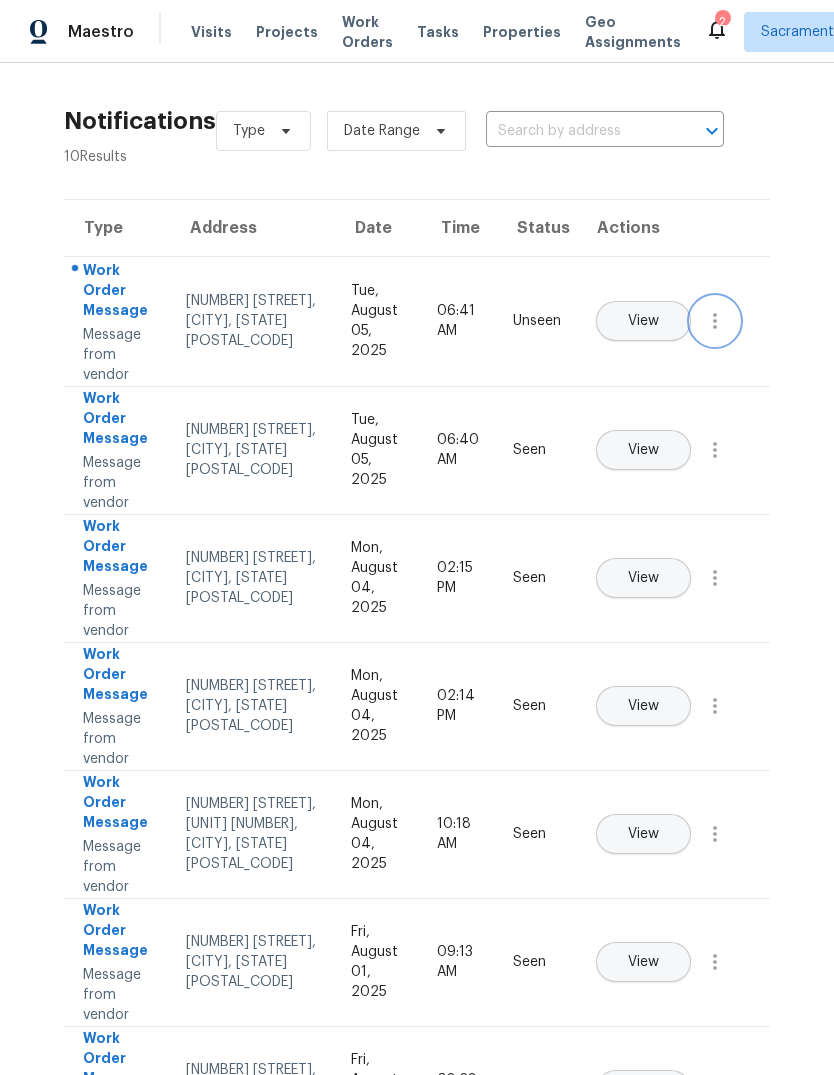 click 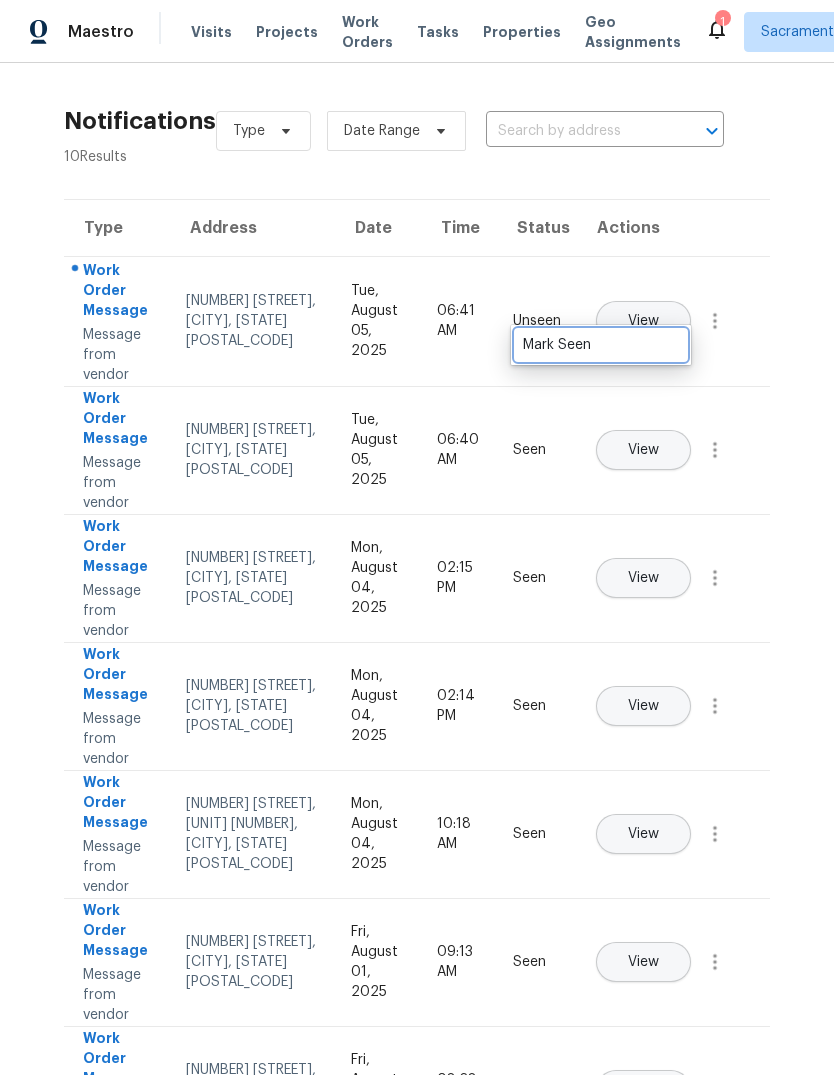 click on "Mark Seen" at bounding box center (601, 345) 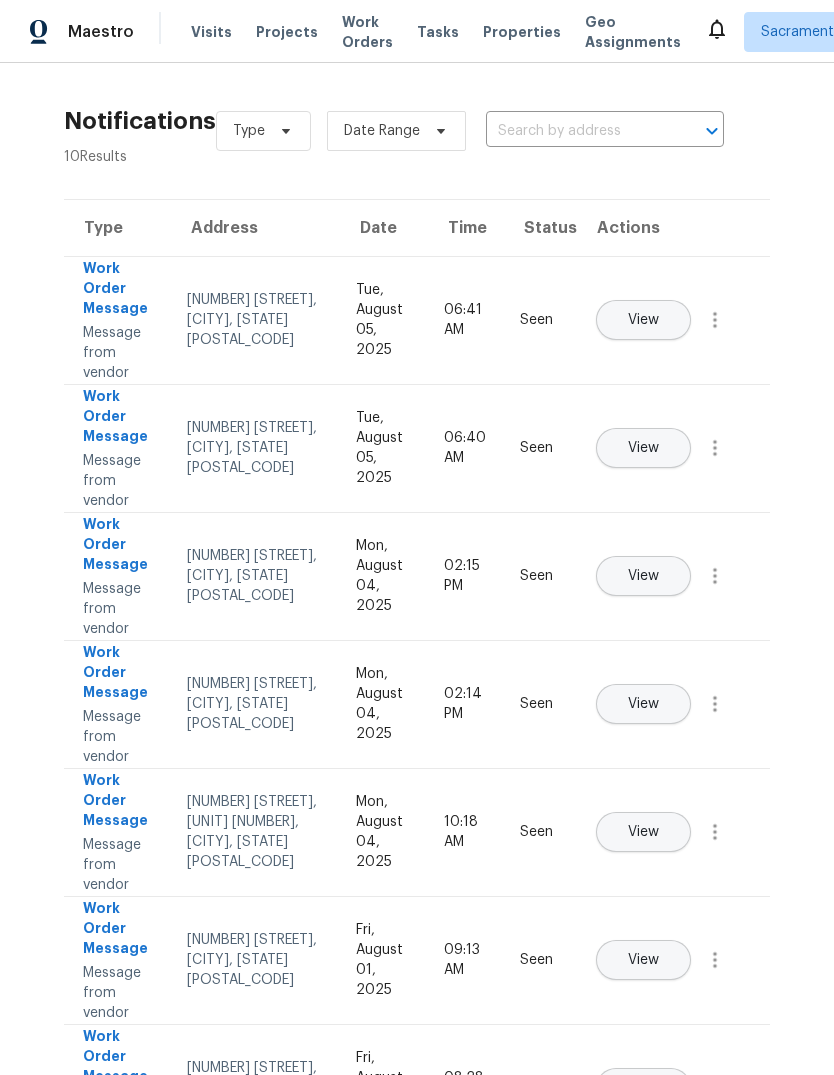 click on "Properties" at bounding box center (522, 32) 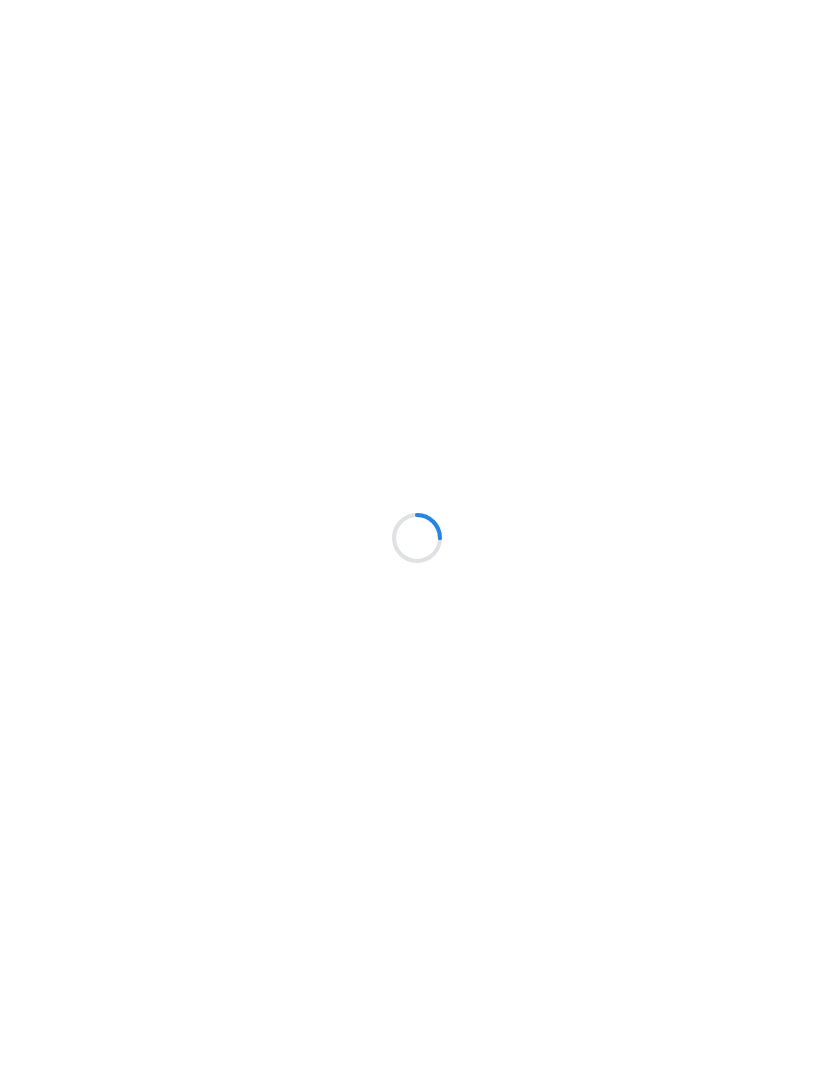 scroll, scrollTop: 0, scrollLeft: 0, axis: both 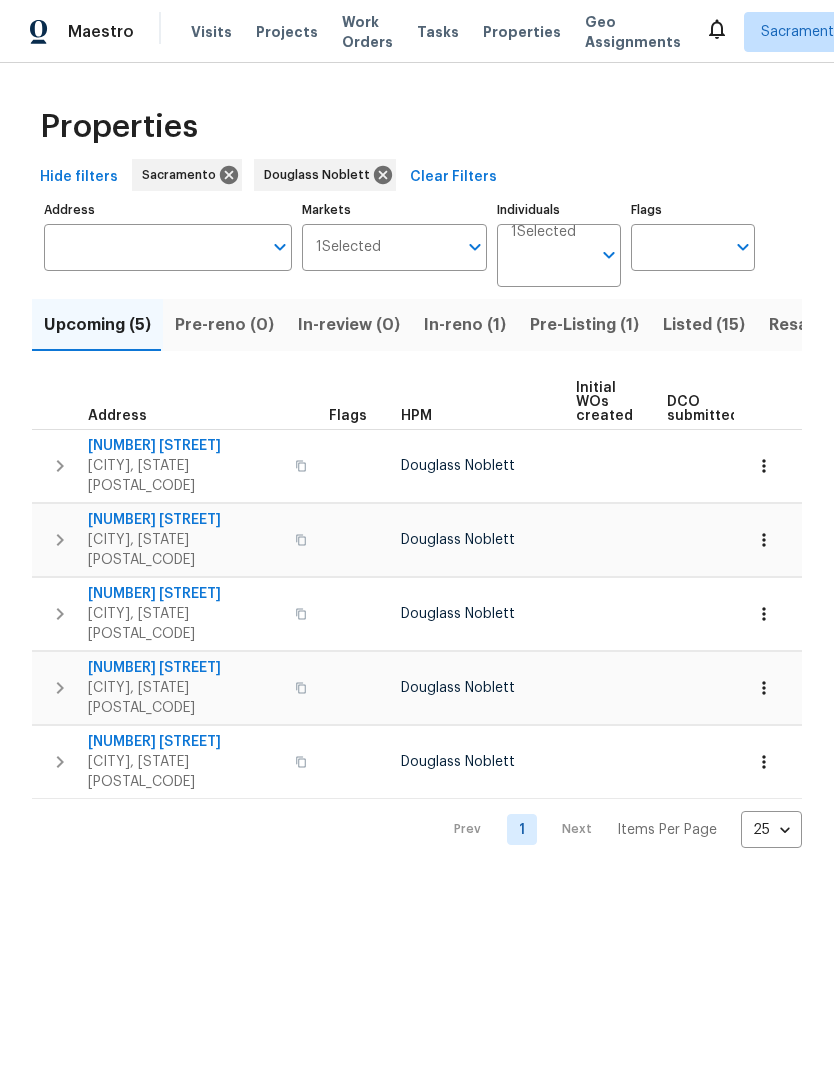 click on "Pre-Listing (1)" at bounding box center [584, 325] 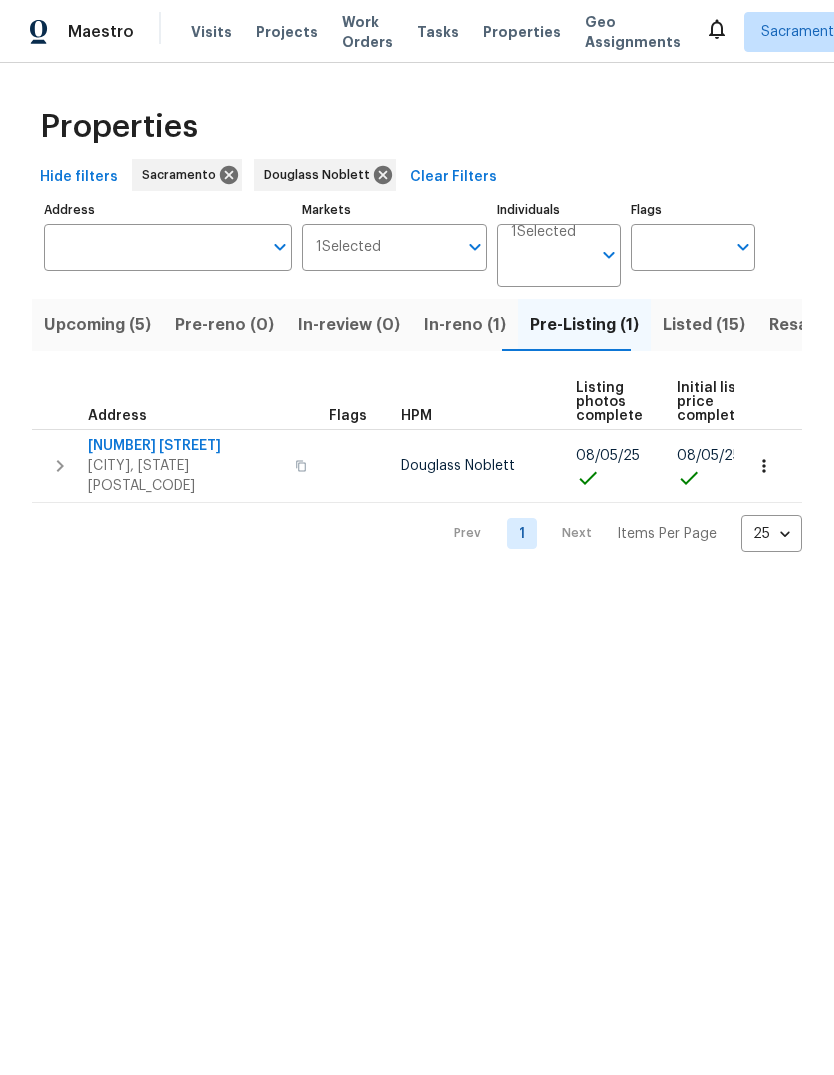 click on "Galt, CA 95632" at bounding box center [185, 476] 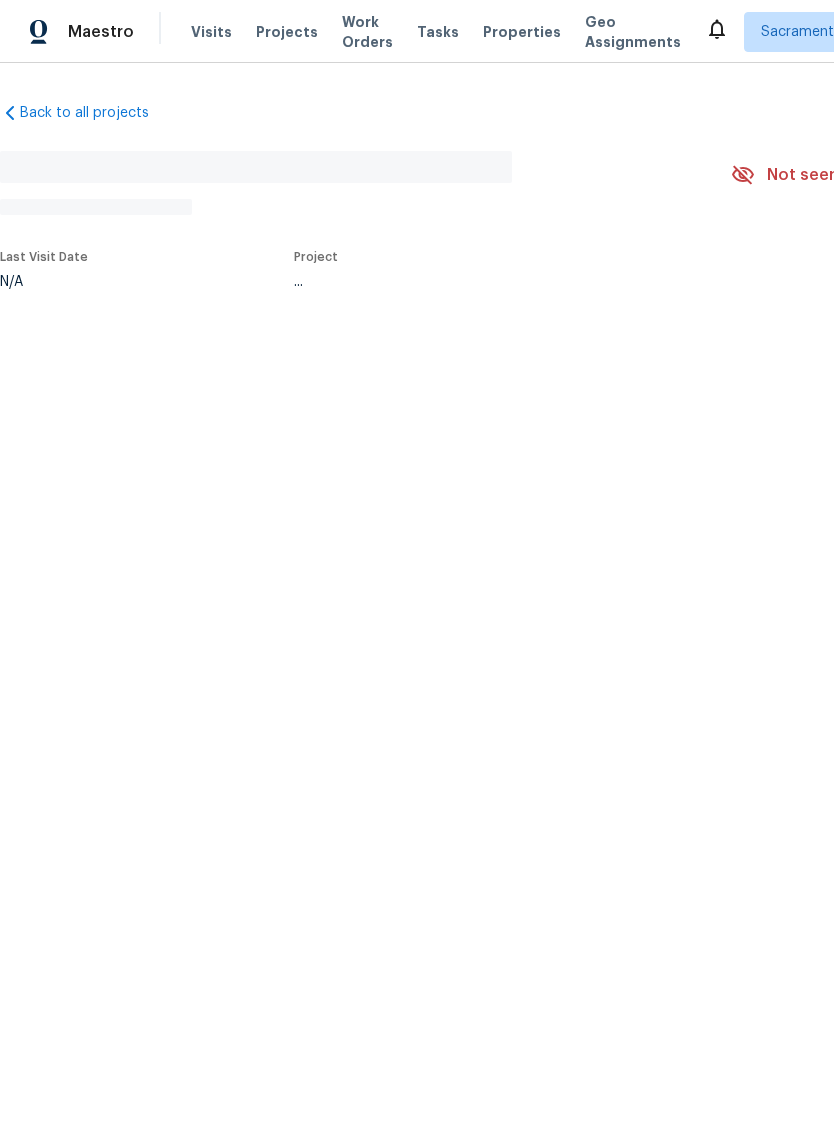 scroll, scrollTop: 0, scrollLeft: 0, axis: both 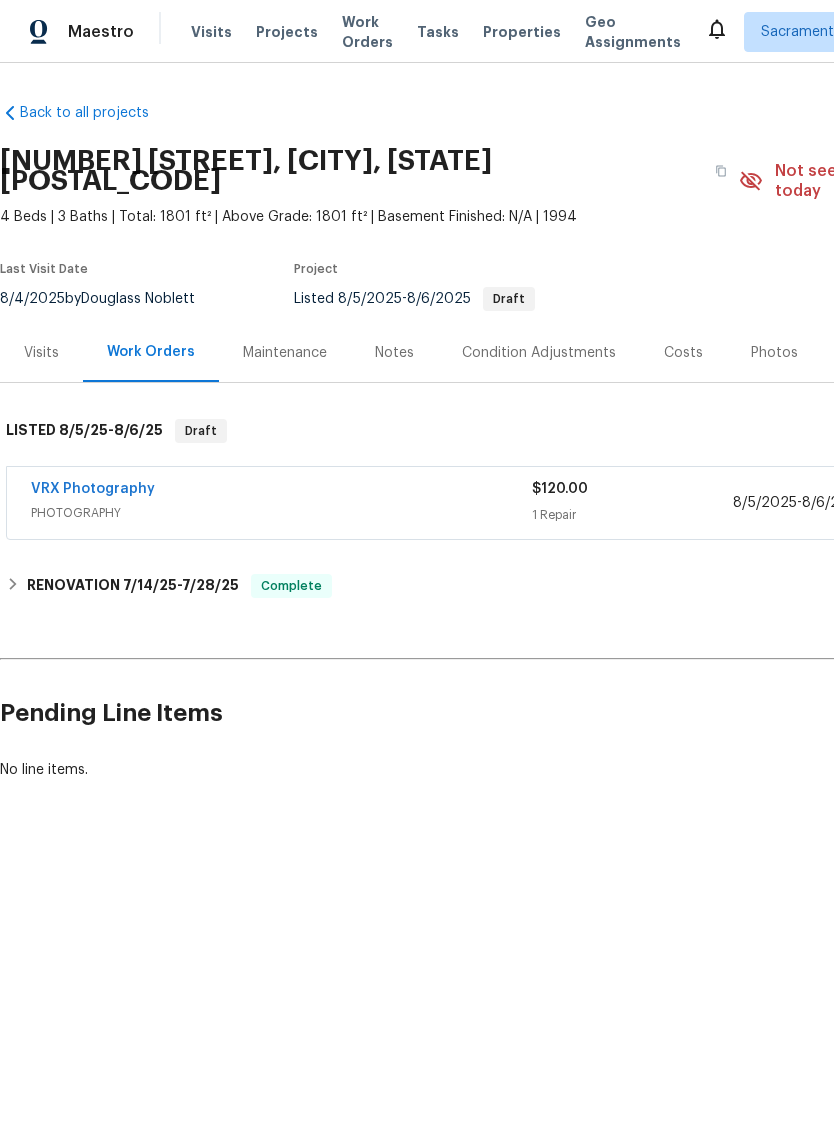 click on "Photos" at bounding box center [774, 353] 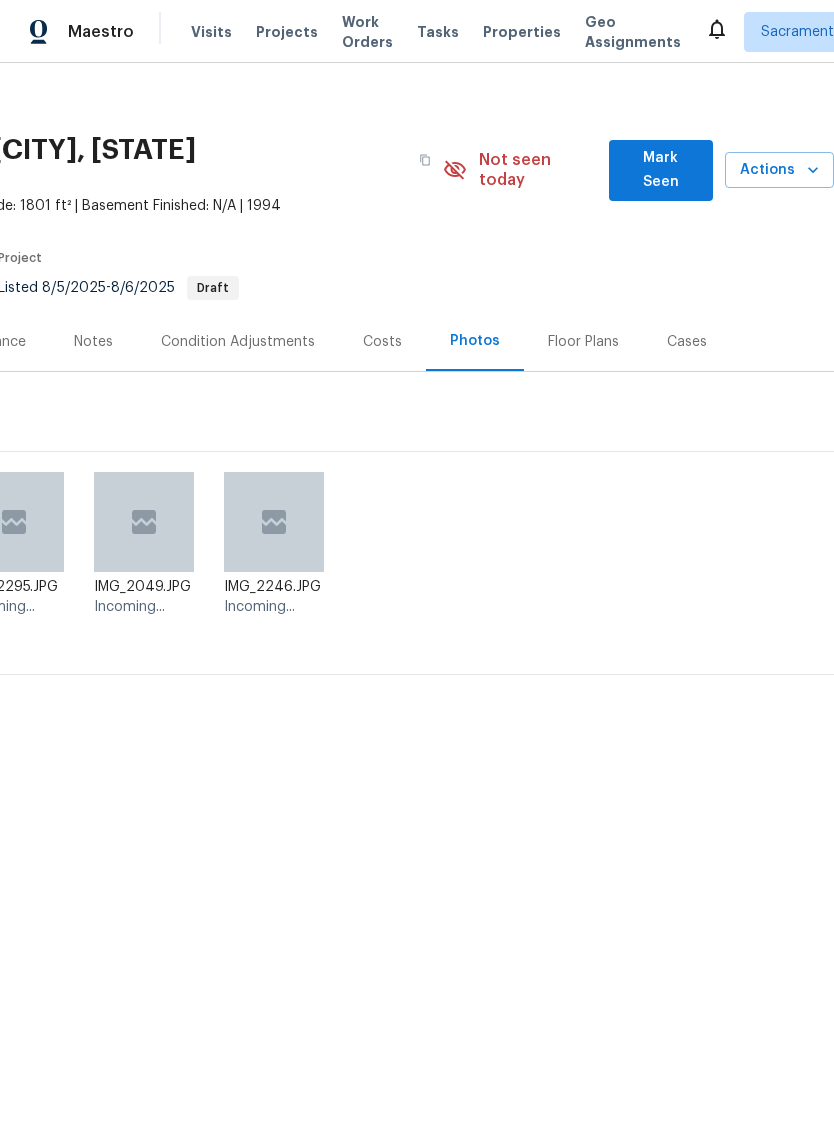 scroll, scrollTop: 11, scrollLeft: 296, axis: both 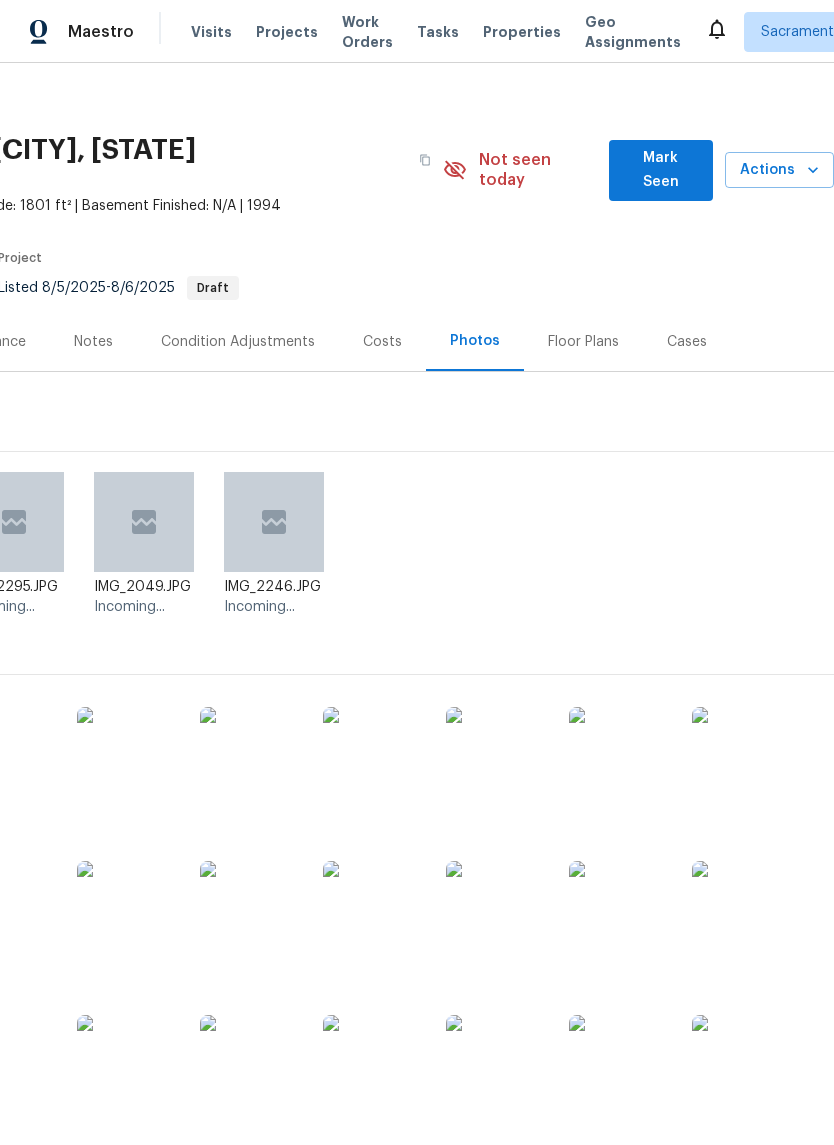 click on "Mark Seen" at bounding box center [661, 170] 